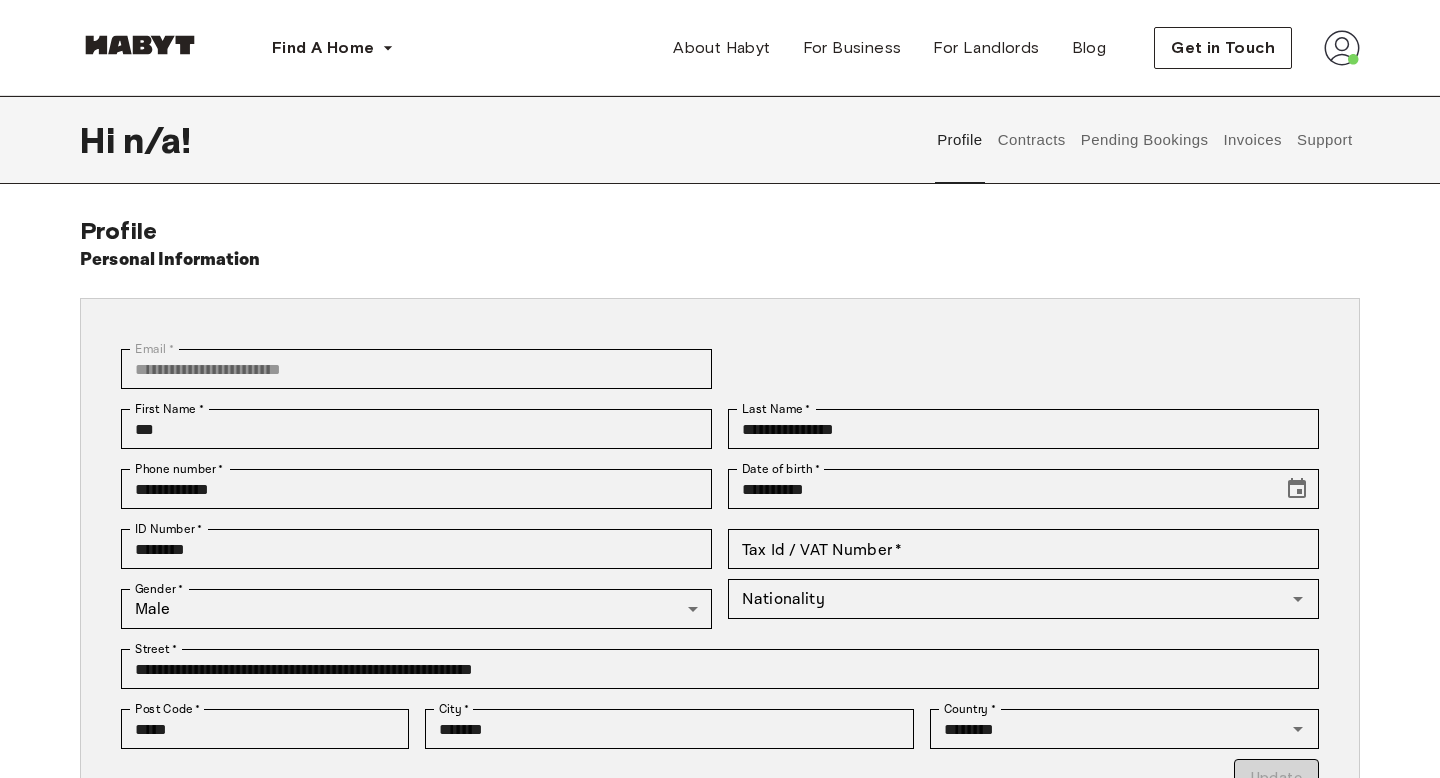 scroll, scrollTop: 0, scrollLeft: 0, axis: both 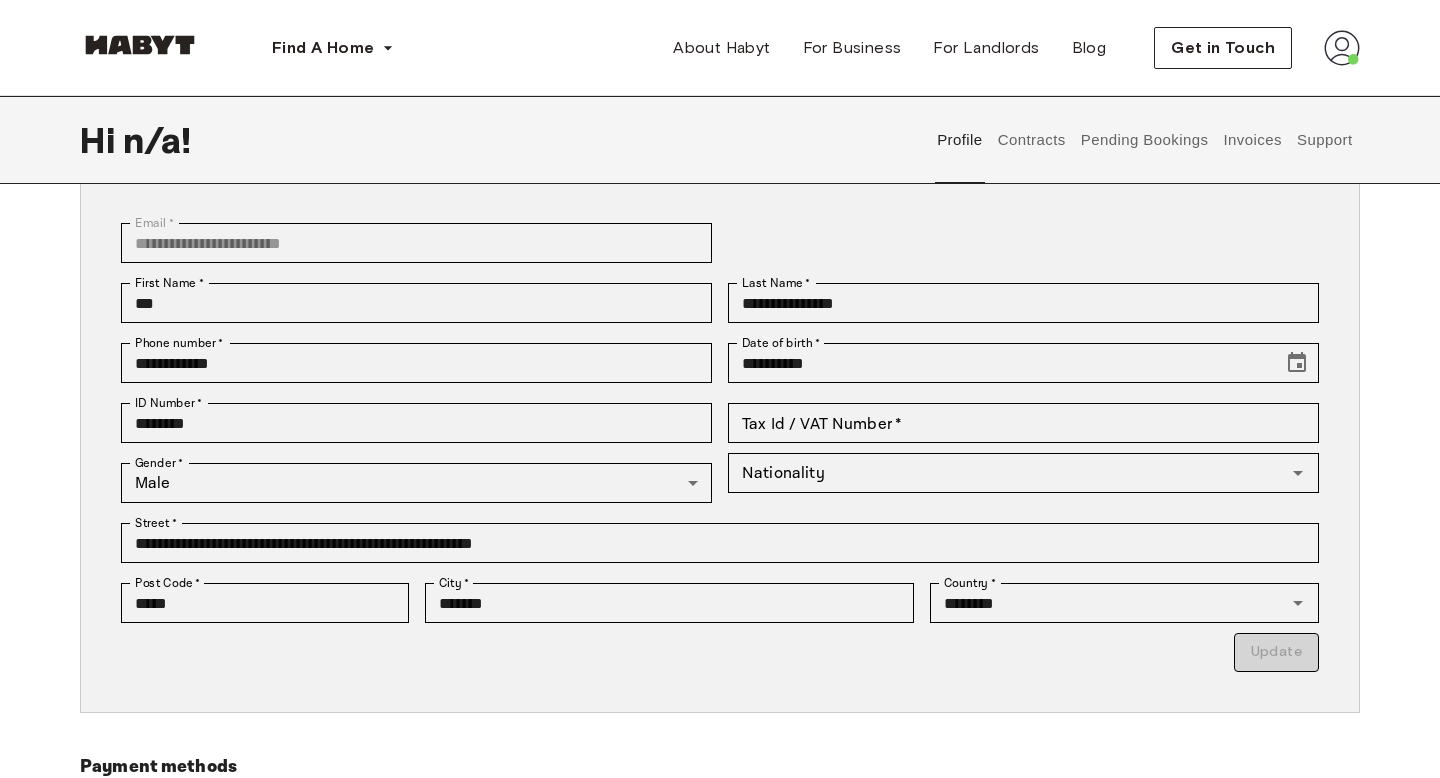 click on "Contracts" at bounding box center (1031, 140) 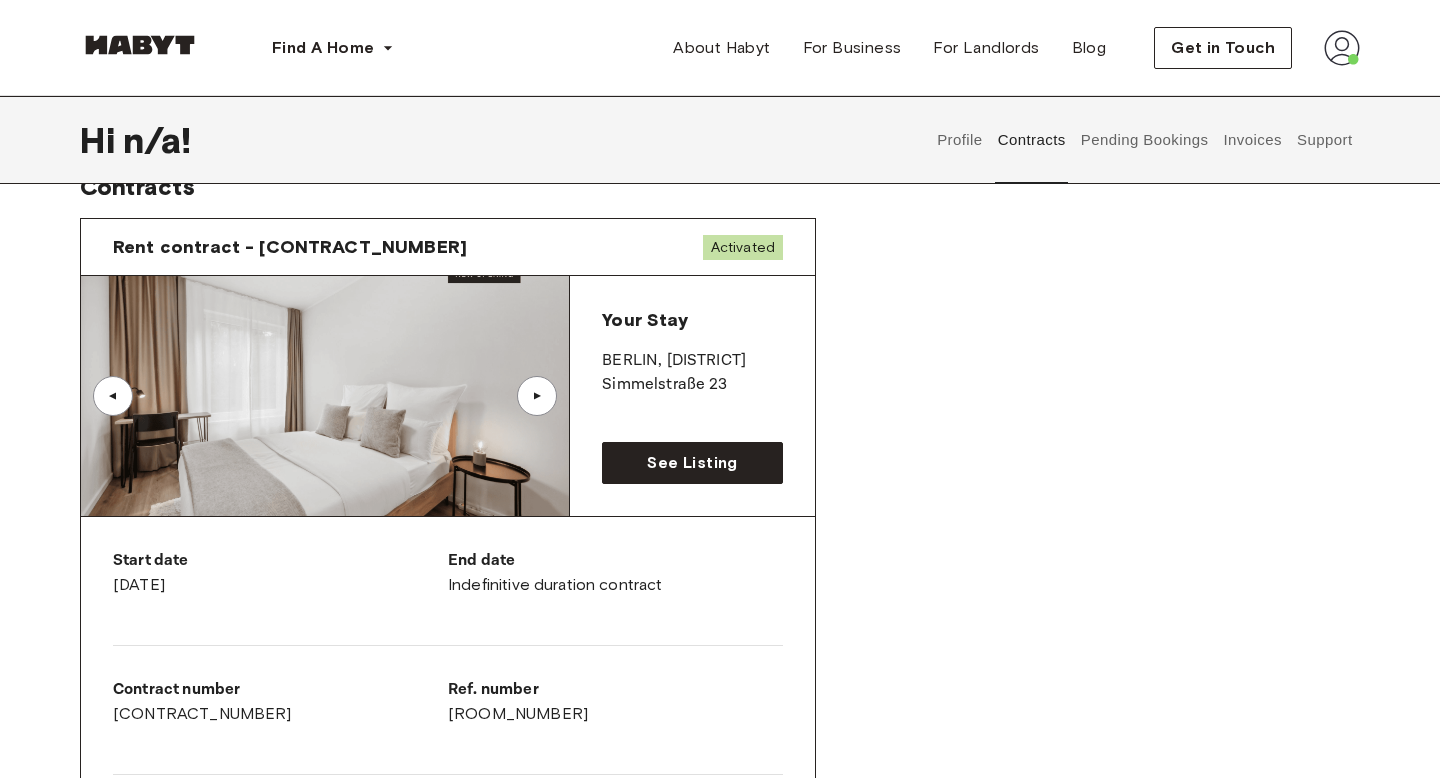 scroll, scrollTop: 0, scrollLeft: 0, axis: both 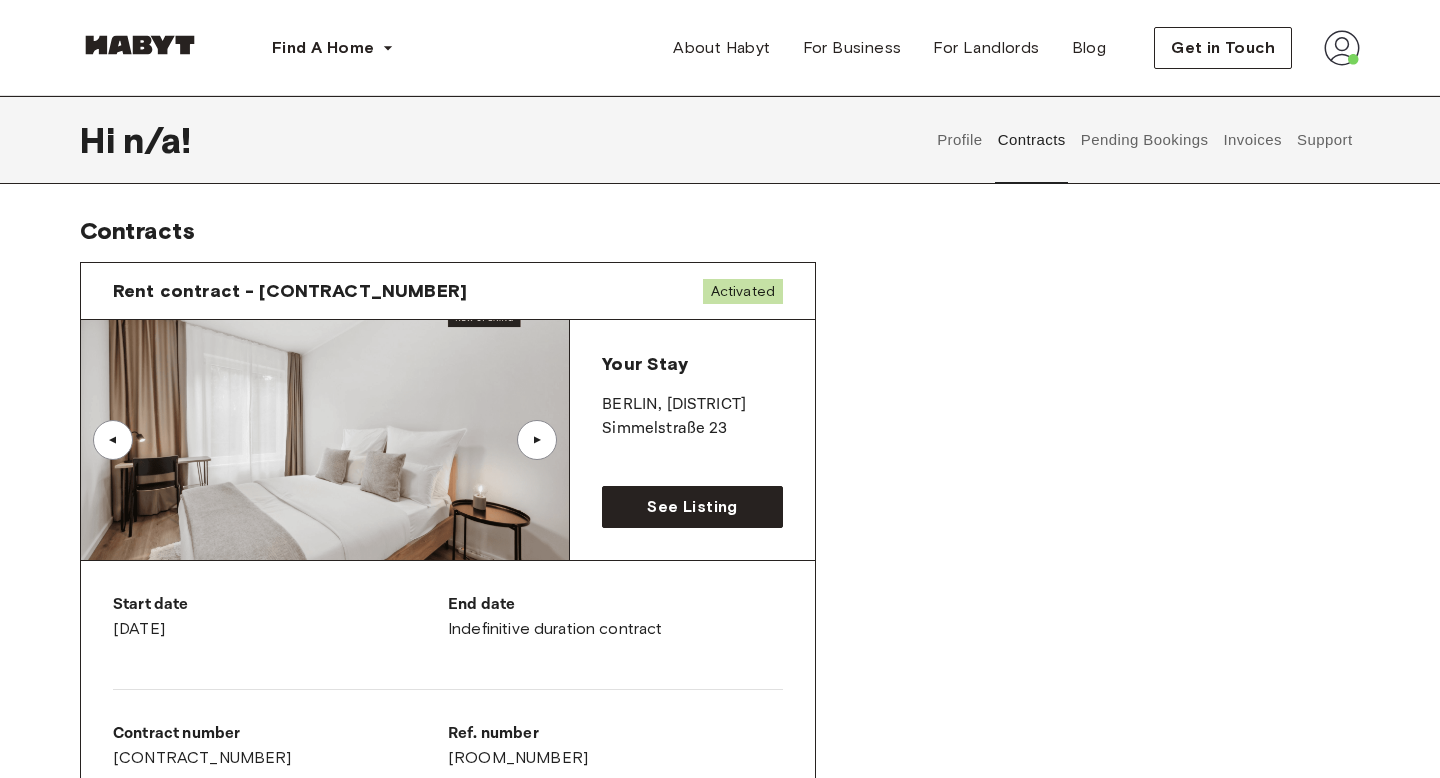 click on "Pending Bookings" at bounding box center [1144, 140] 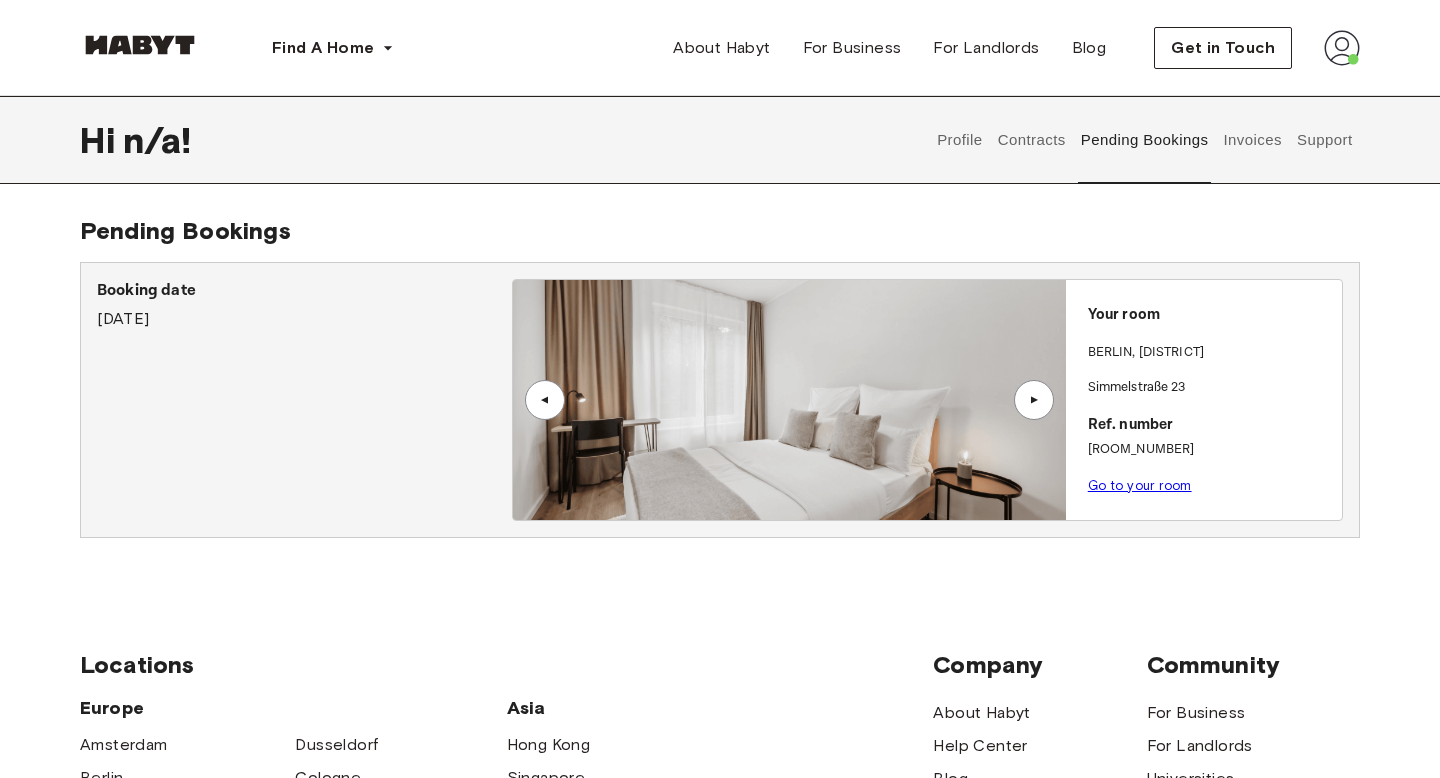 click on "Invoices" at bounding box center [1252, 140] 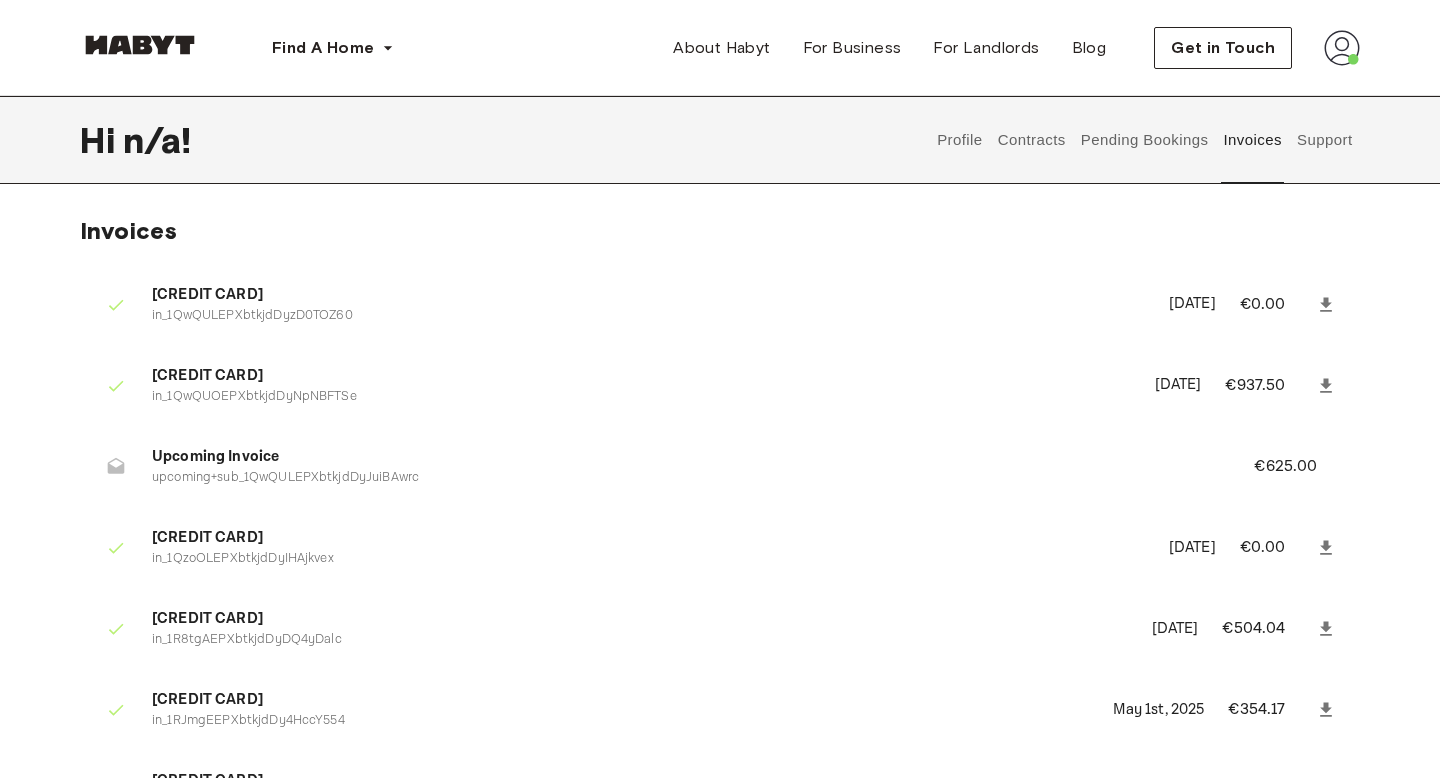 click on "Support" at bounding box center (1324, 140) 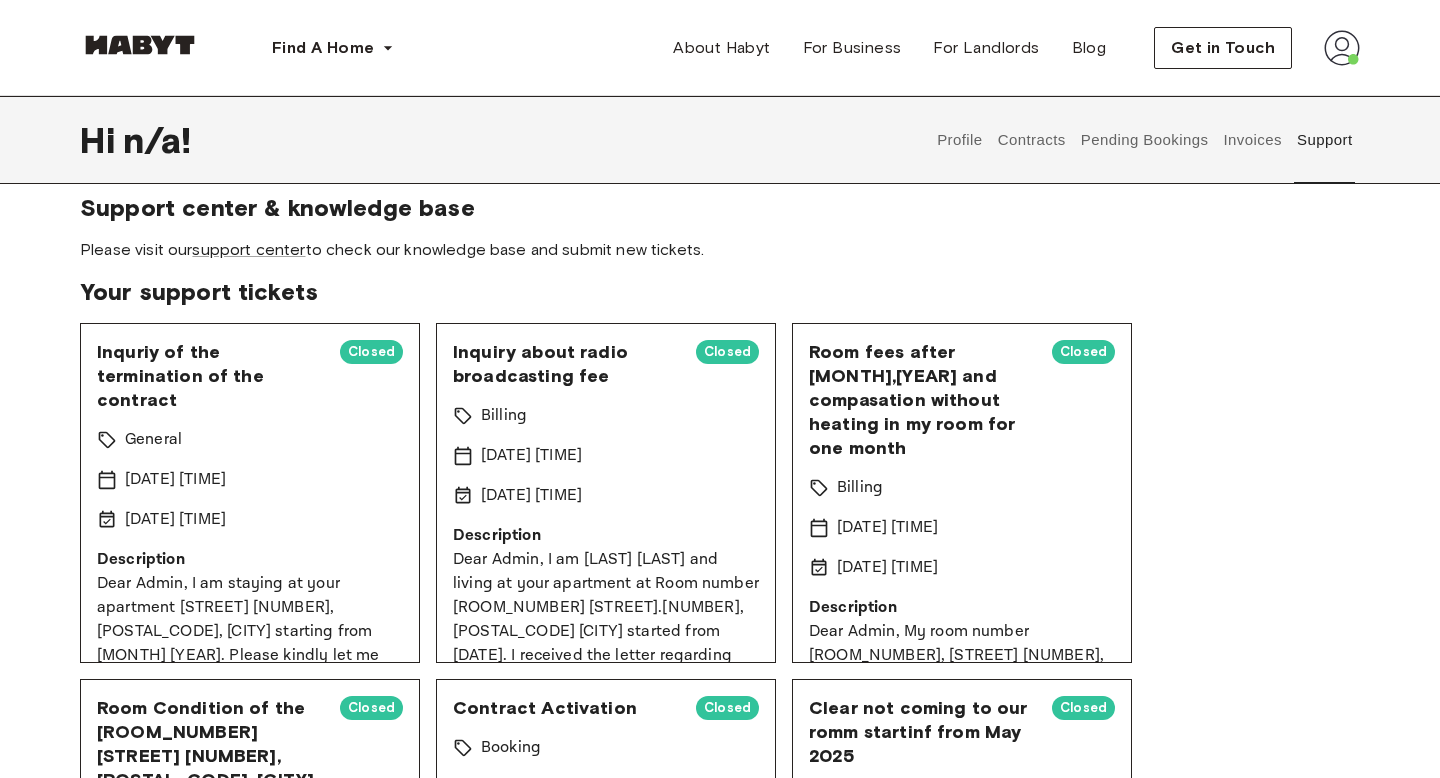 scroll, scrollTop: 27, scrollLeft: 0, axis: vertical 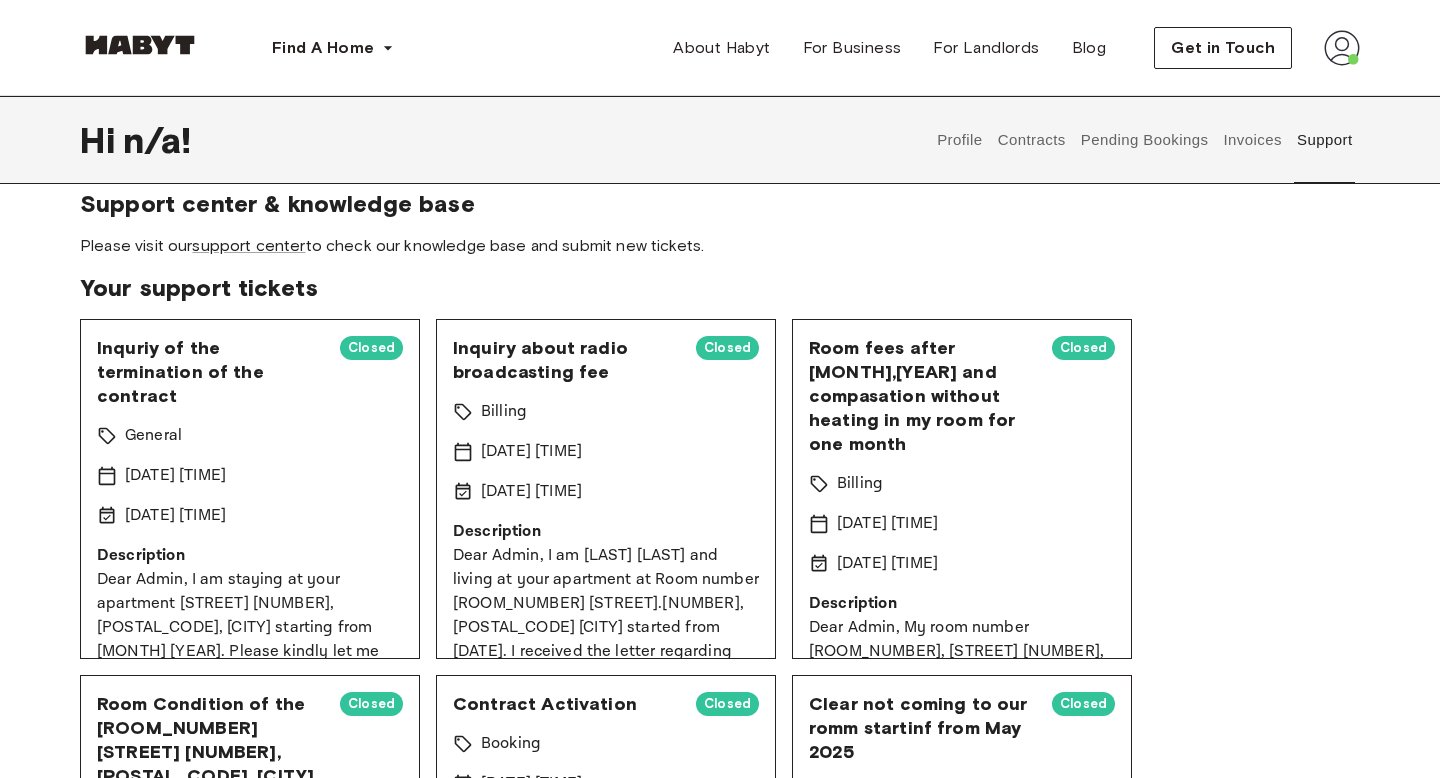 click on "Profile" at bounding box center [960, 140] 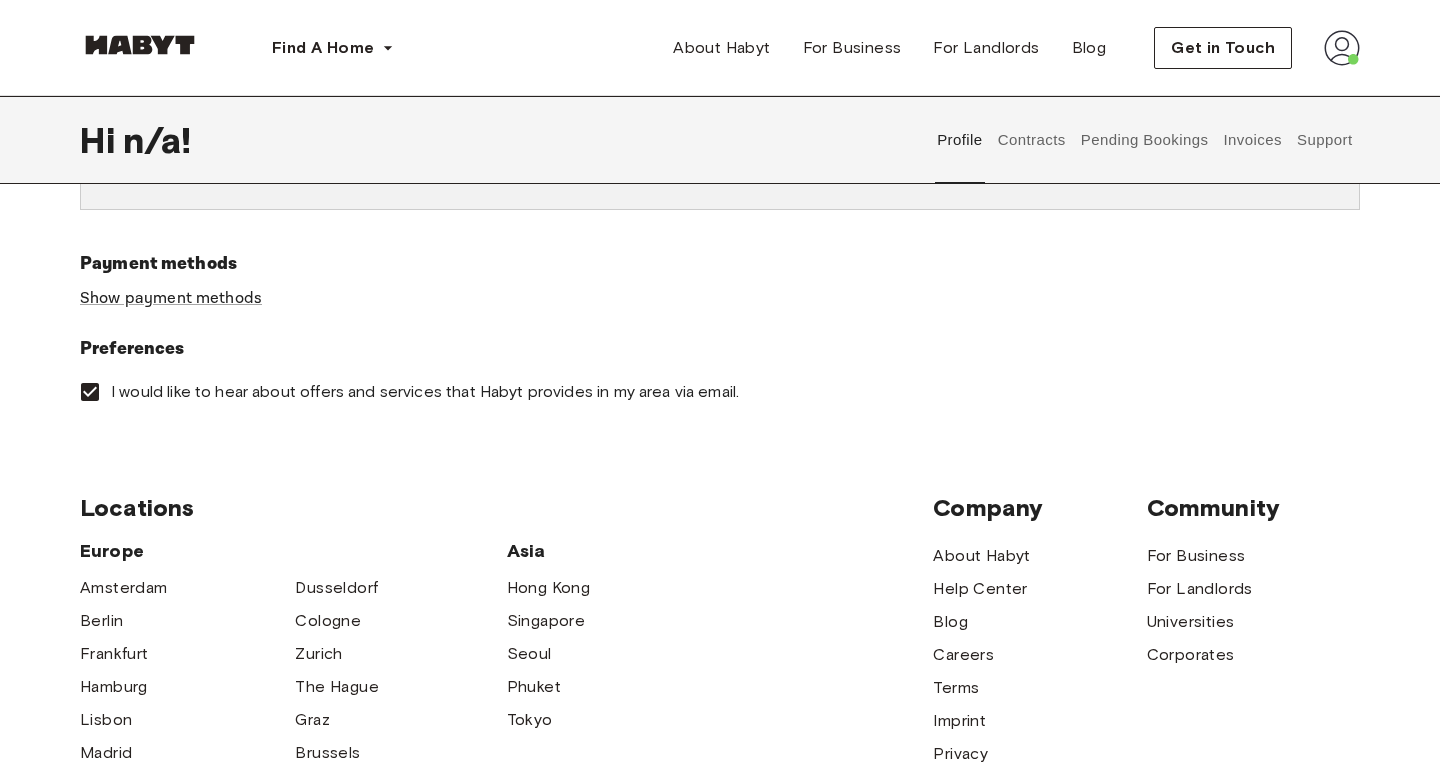 scroll, scrollTop: 0, scrollLeft: 0, axis: both 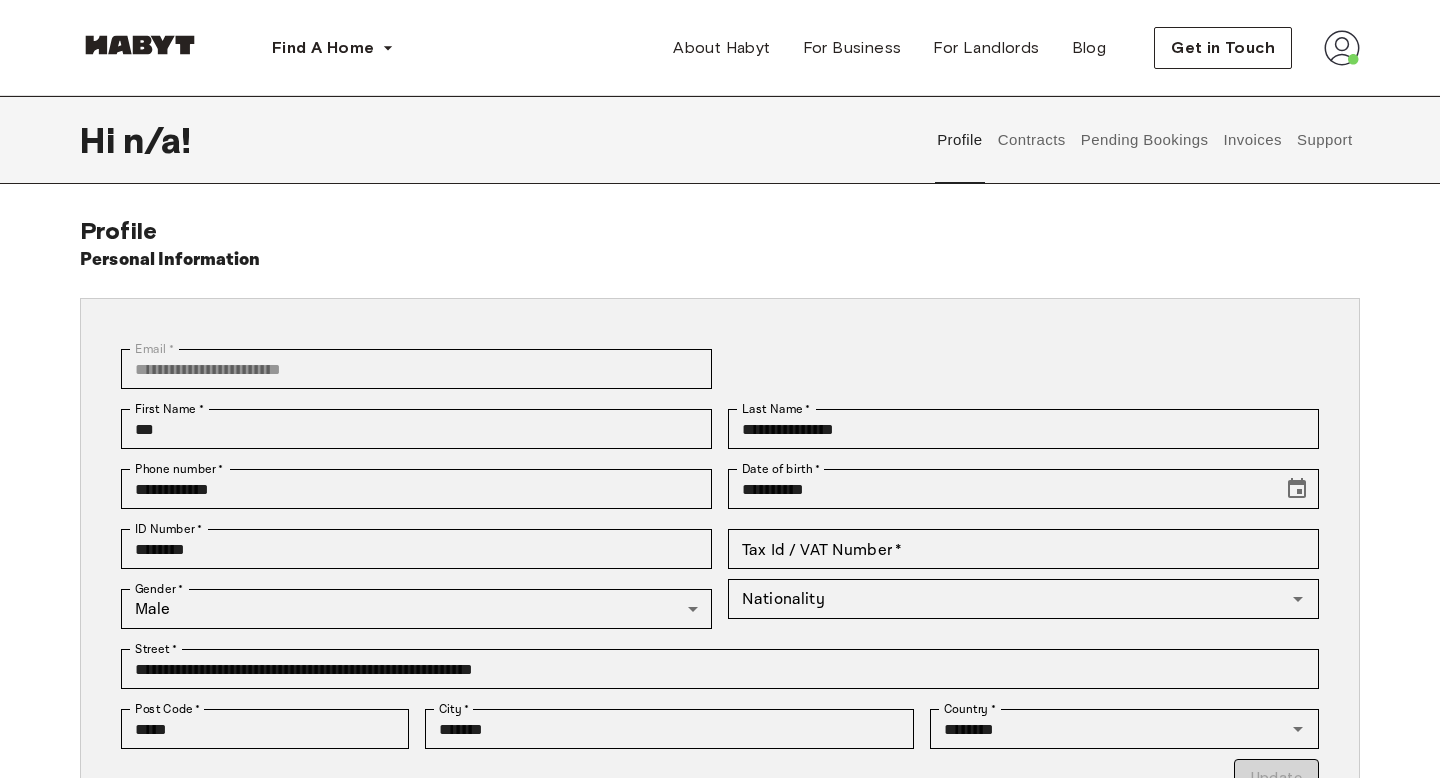 click on "Contracts" at bounding box center [1031, 140] 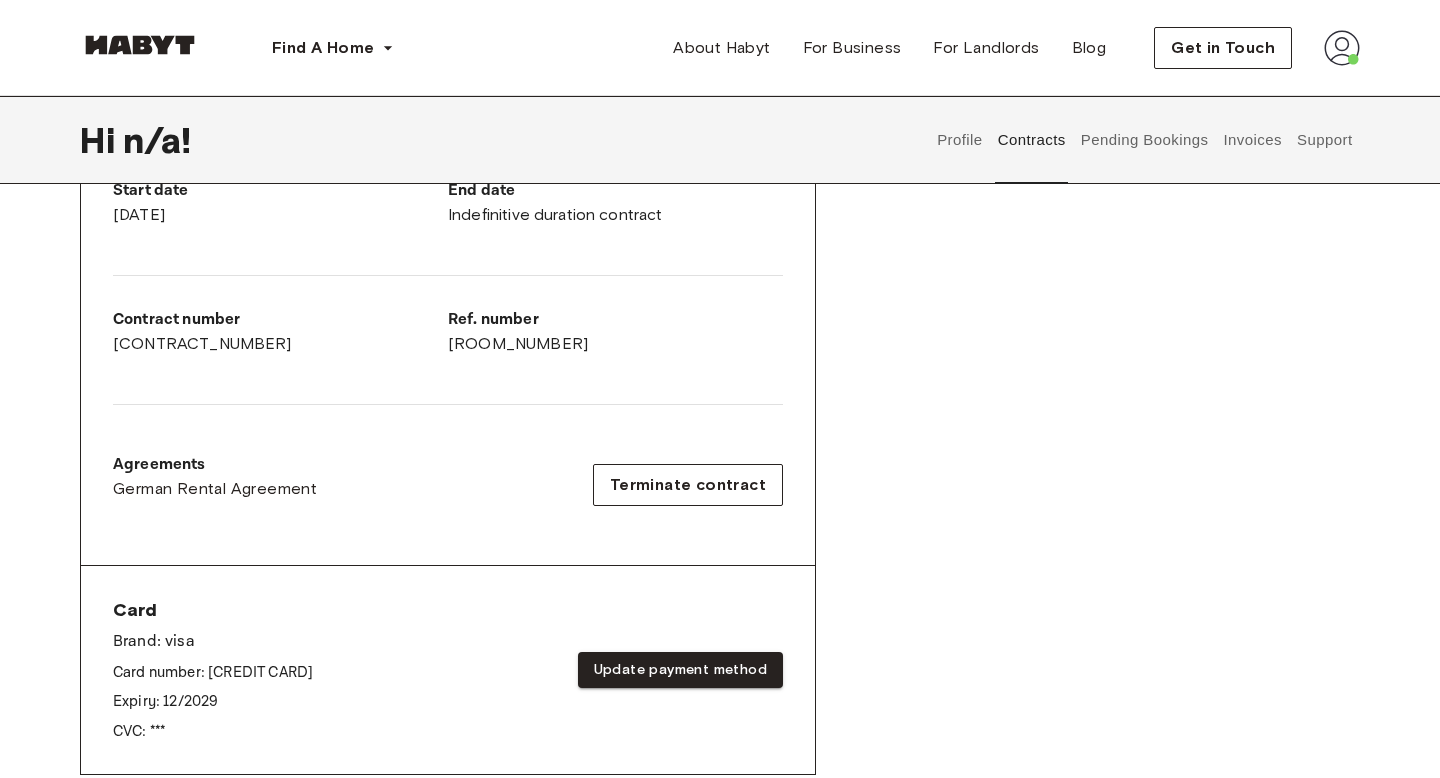 scroll, scrollTop: 0, scrollLeft: 0, axis: both 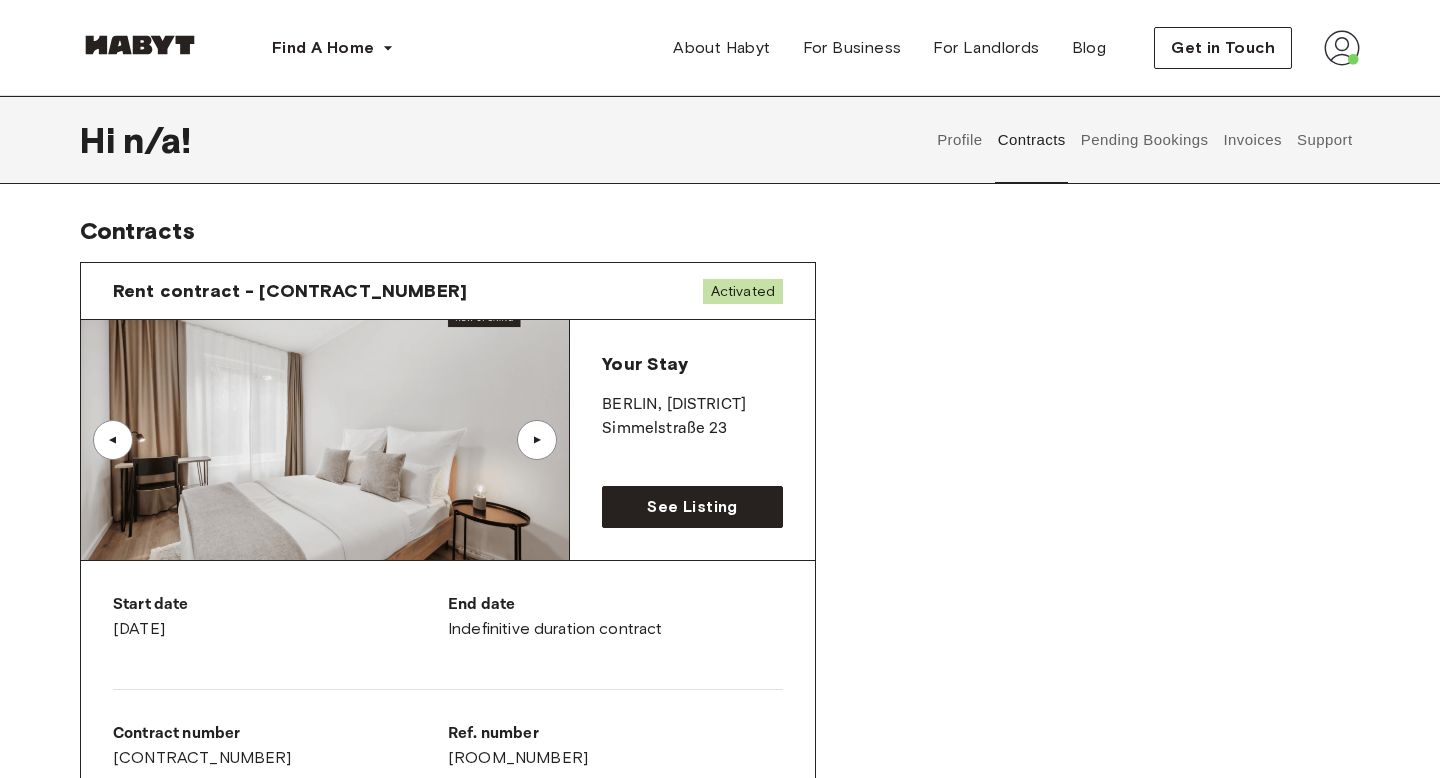 click on "Pending Bookings" at bounding box center [1144, 140] 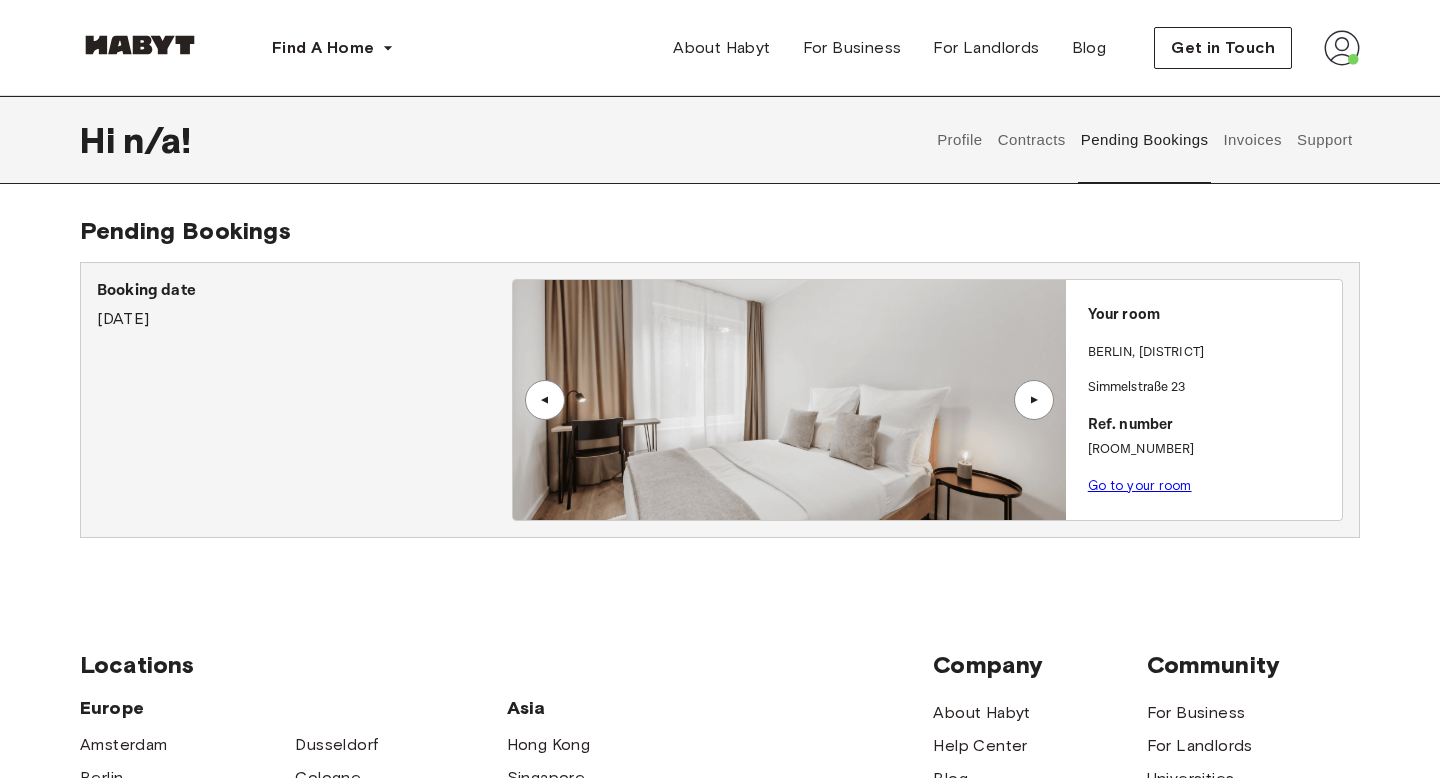 click on "Invoices" at bounding box center (1252, 140) 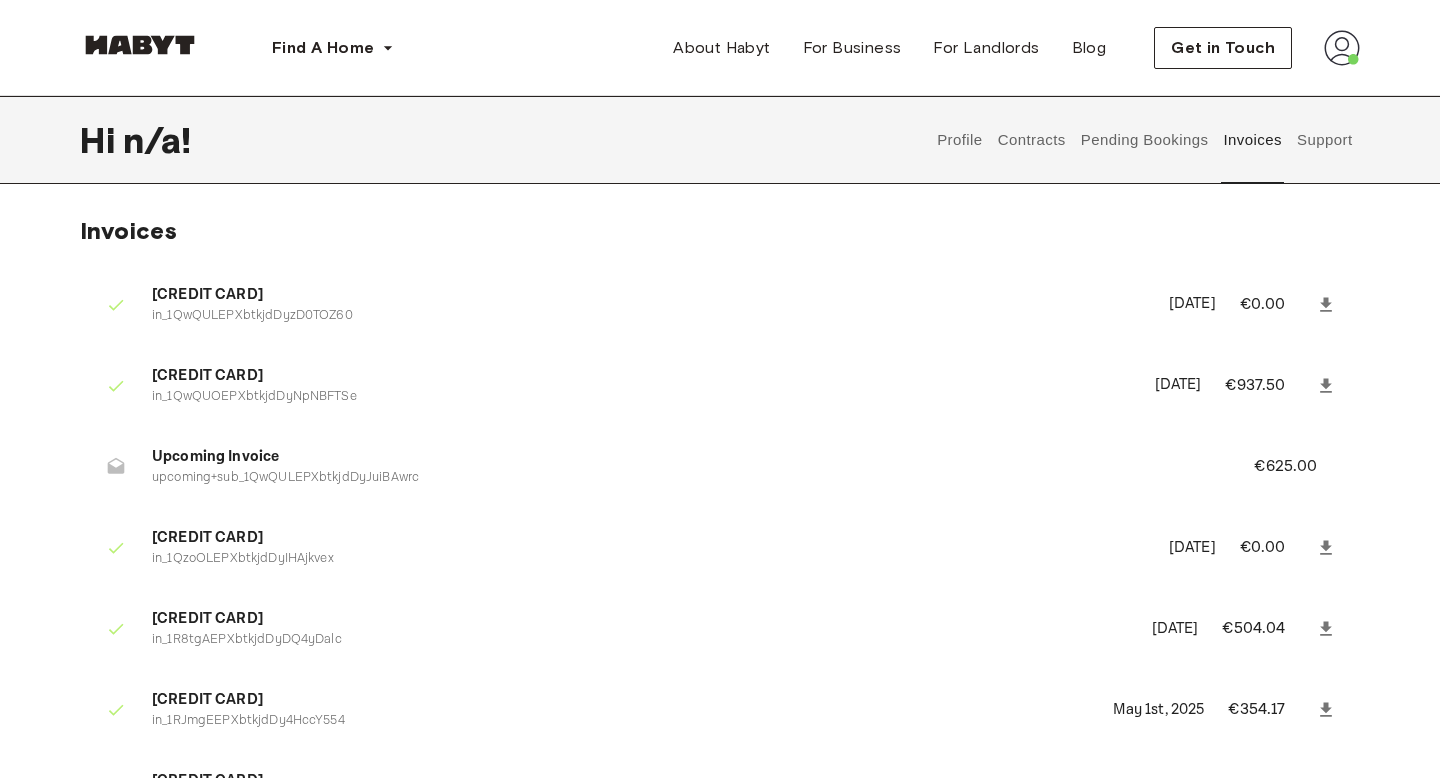 click on "Support" at bounding box center (1324, 140) 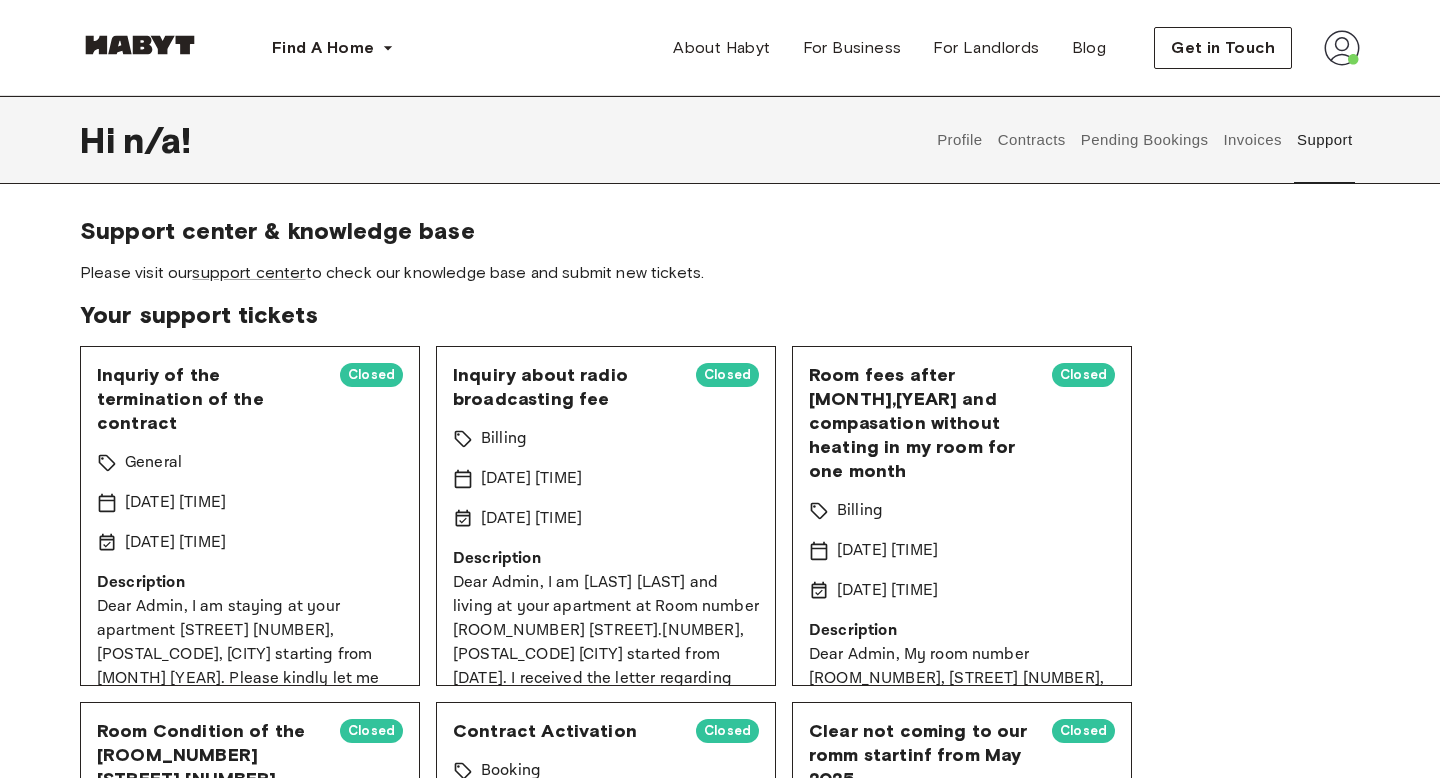 click on "Invoices" at bounding box center [1252, 140] 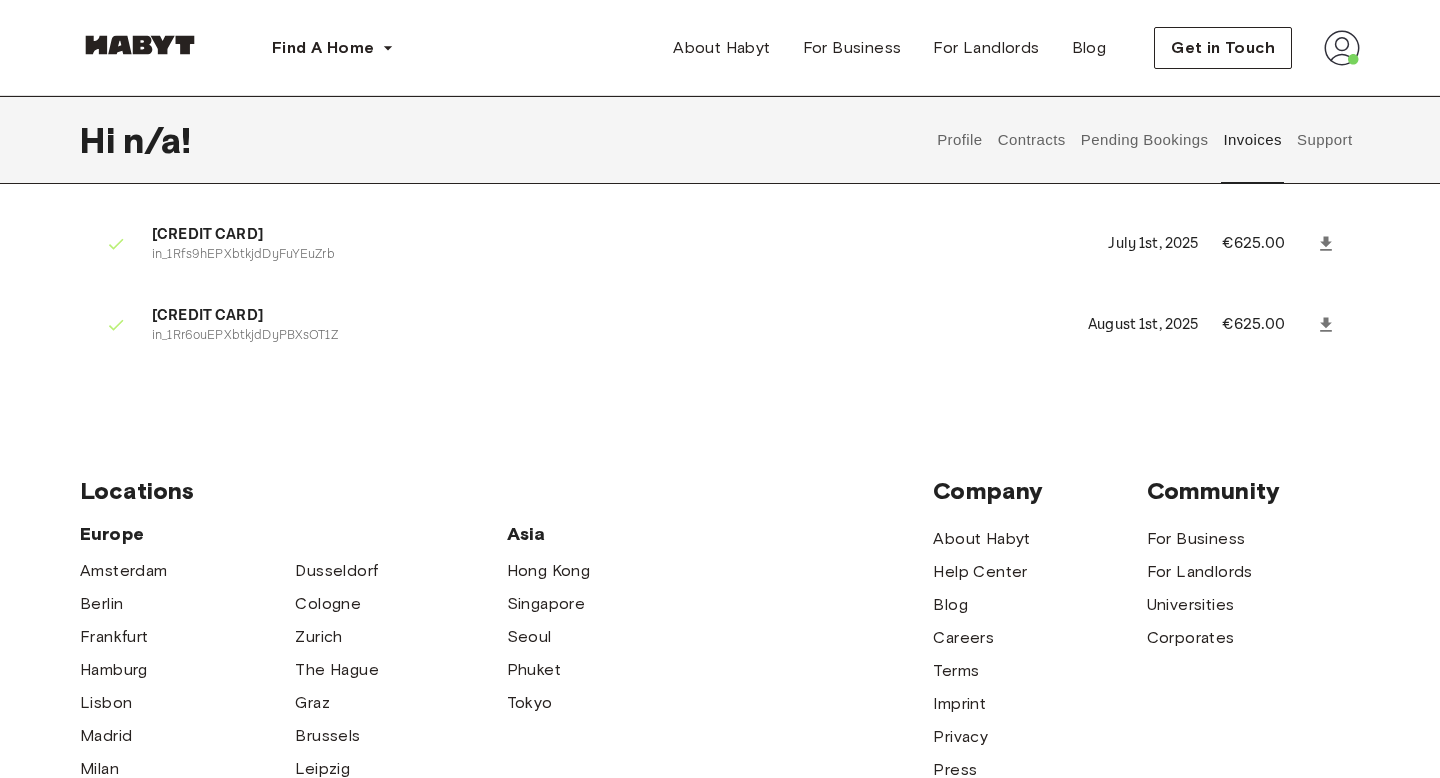 scroll, scrollTop: 0, scrollLeft: 0, axis: both 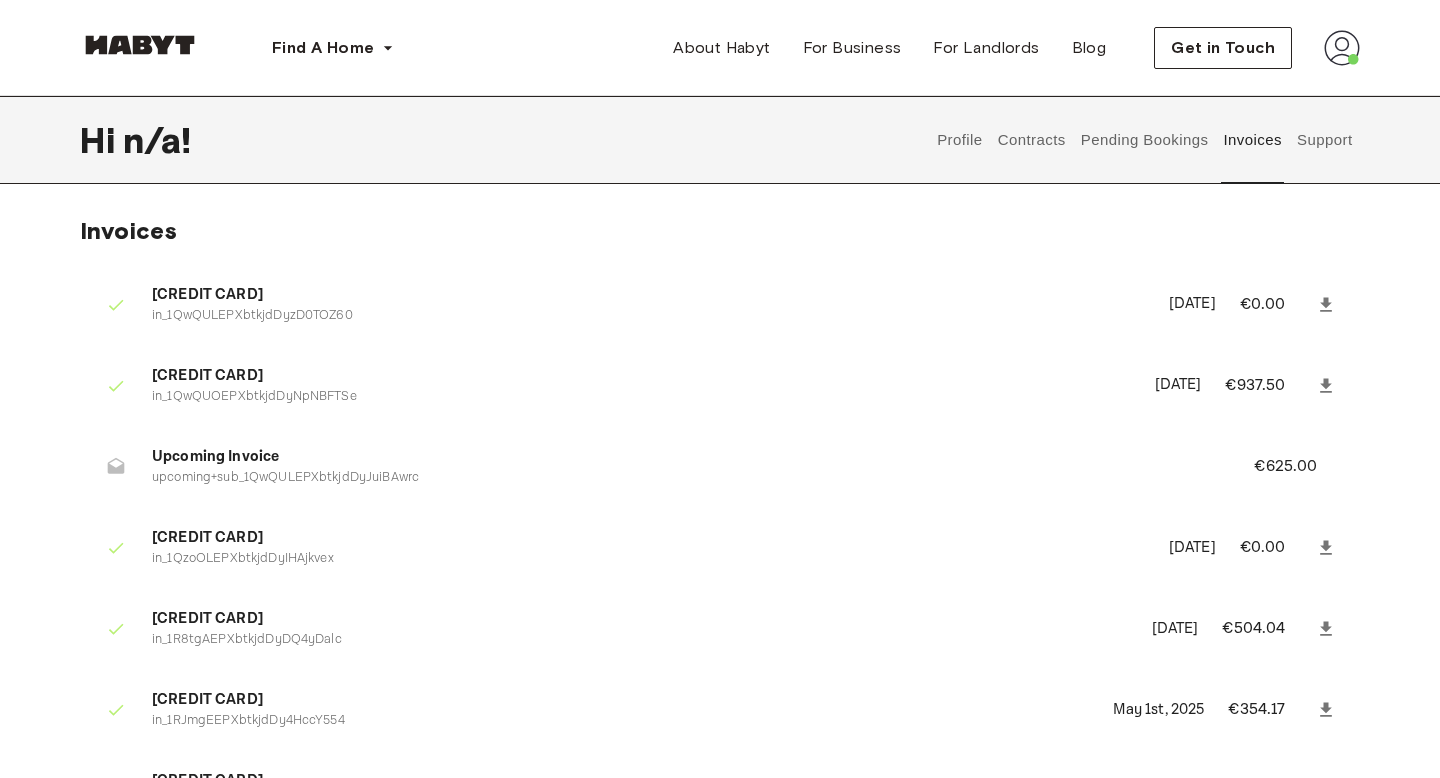 click on "Support" at bounding box center [1324, 140] 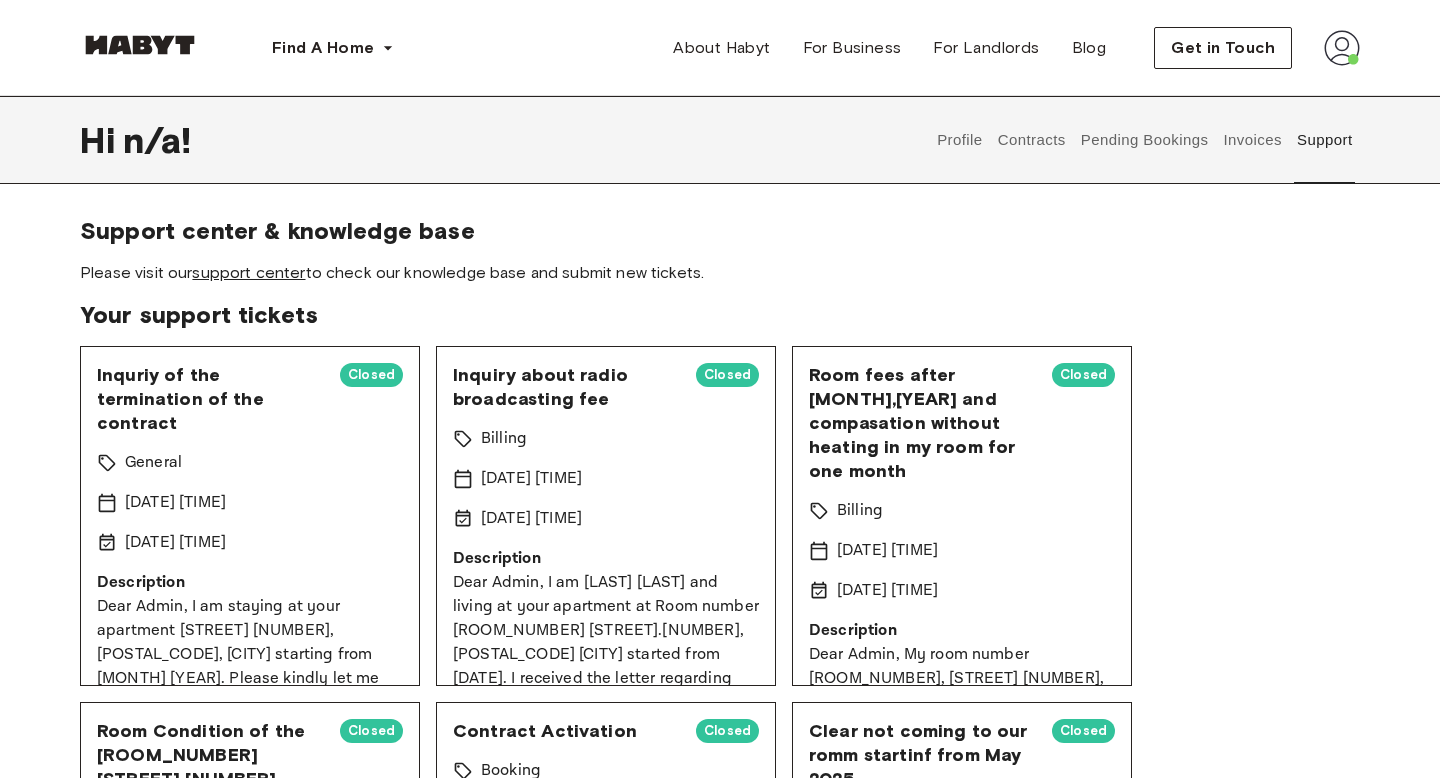 click on "support center" at bounding box center (248, 272) 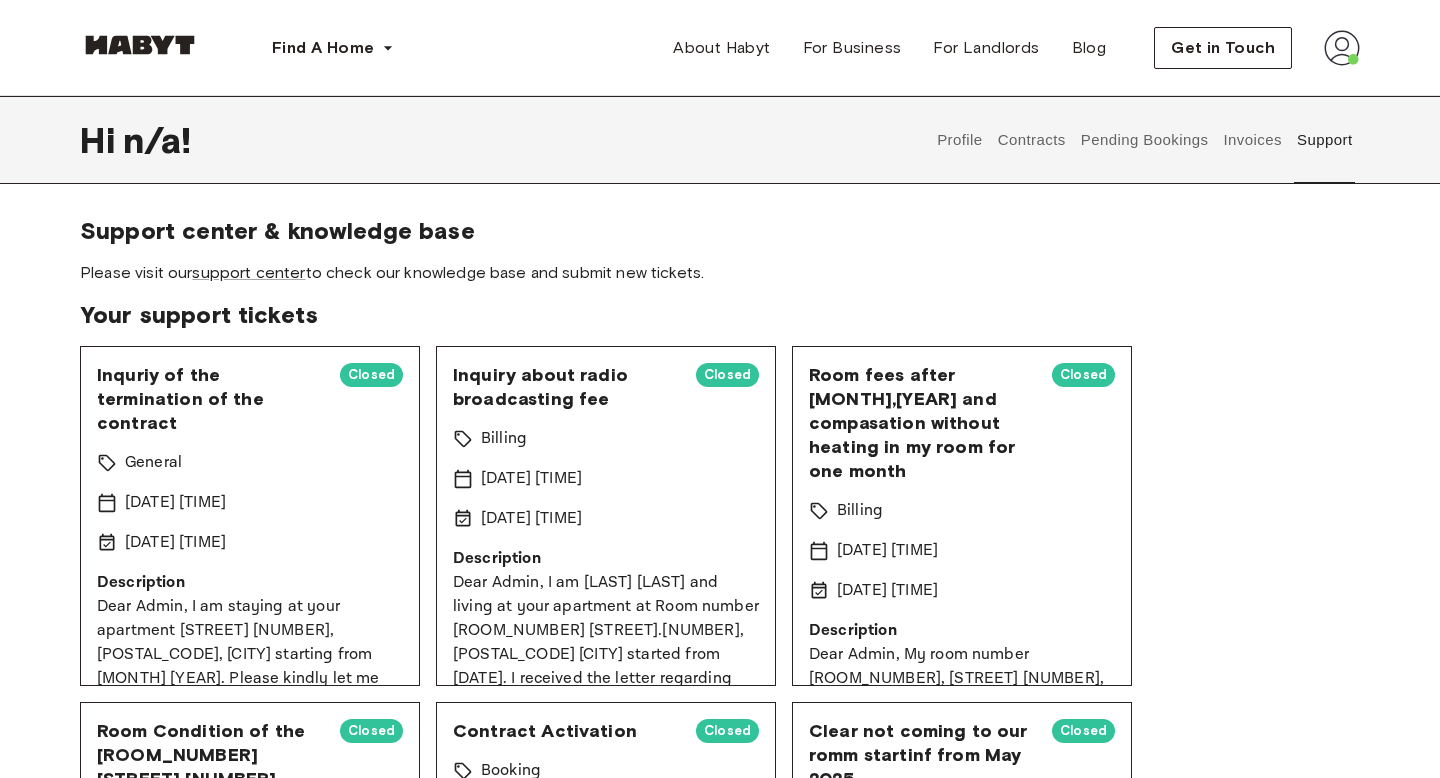 click on "Profile" at bounding box center [960, 140] 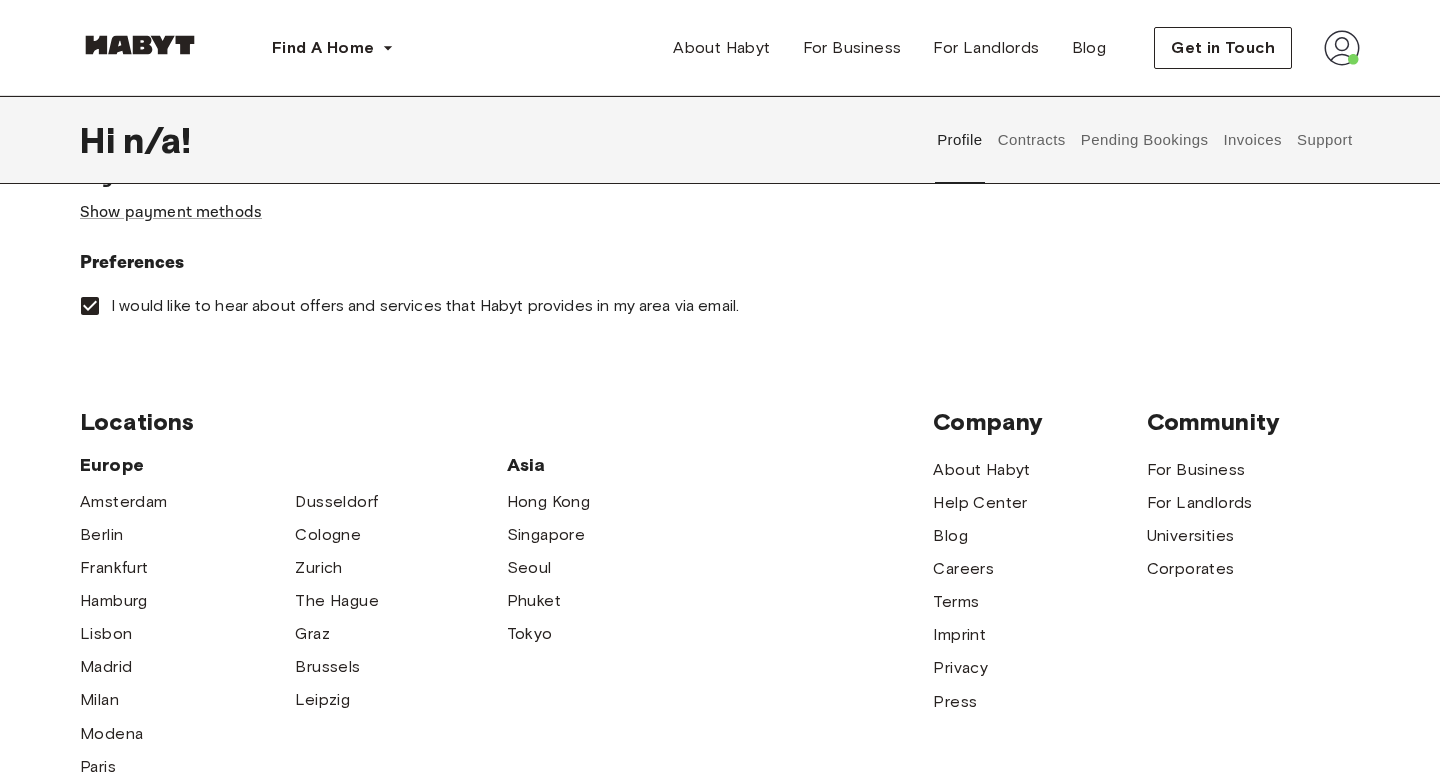 scroll, scrollTop: 0, scrollLeft: 0, axis: both 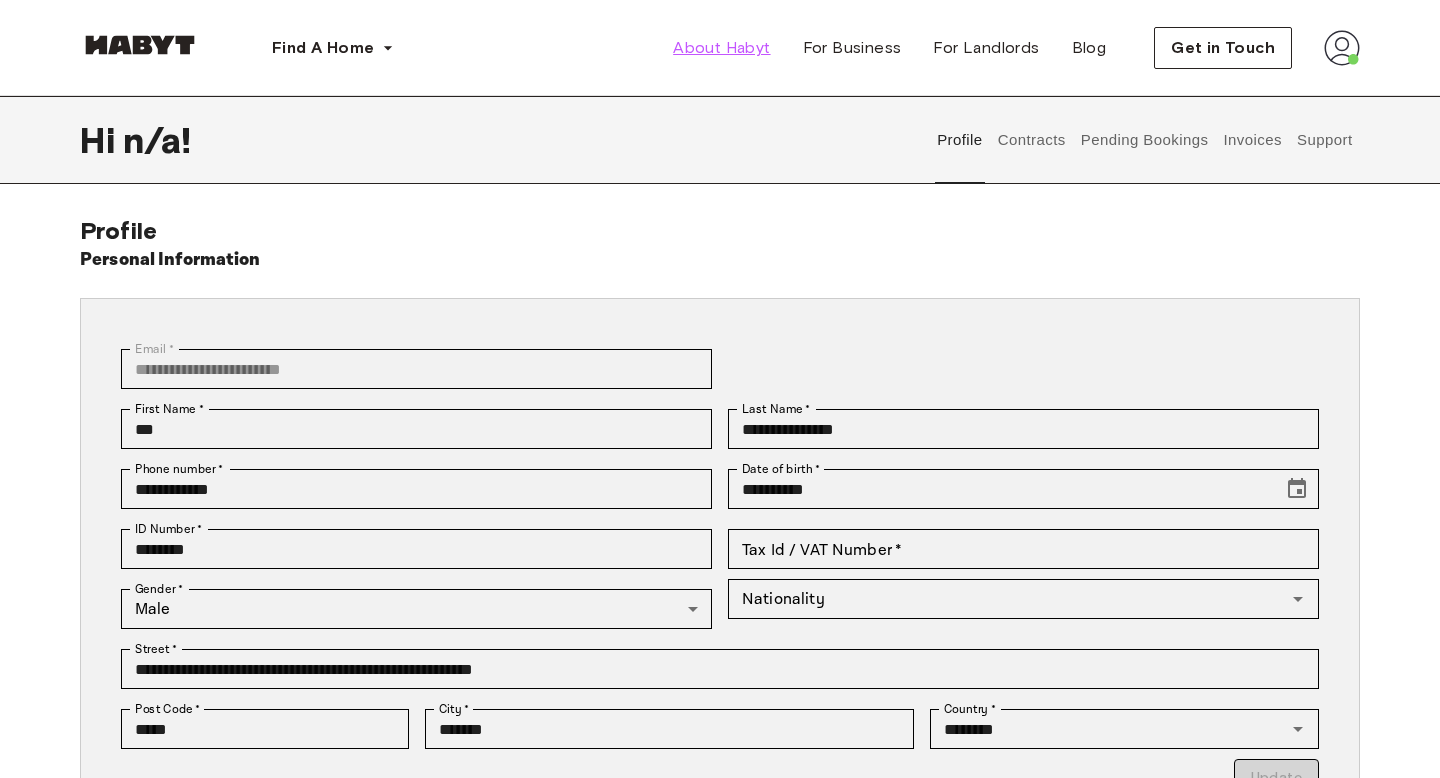 click on "About Habyt" at bounding box center (721, 48) 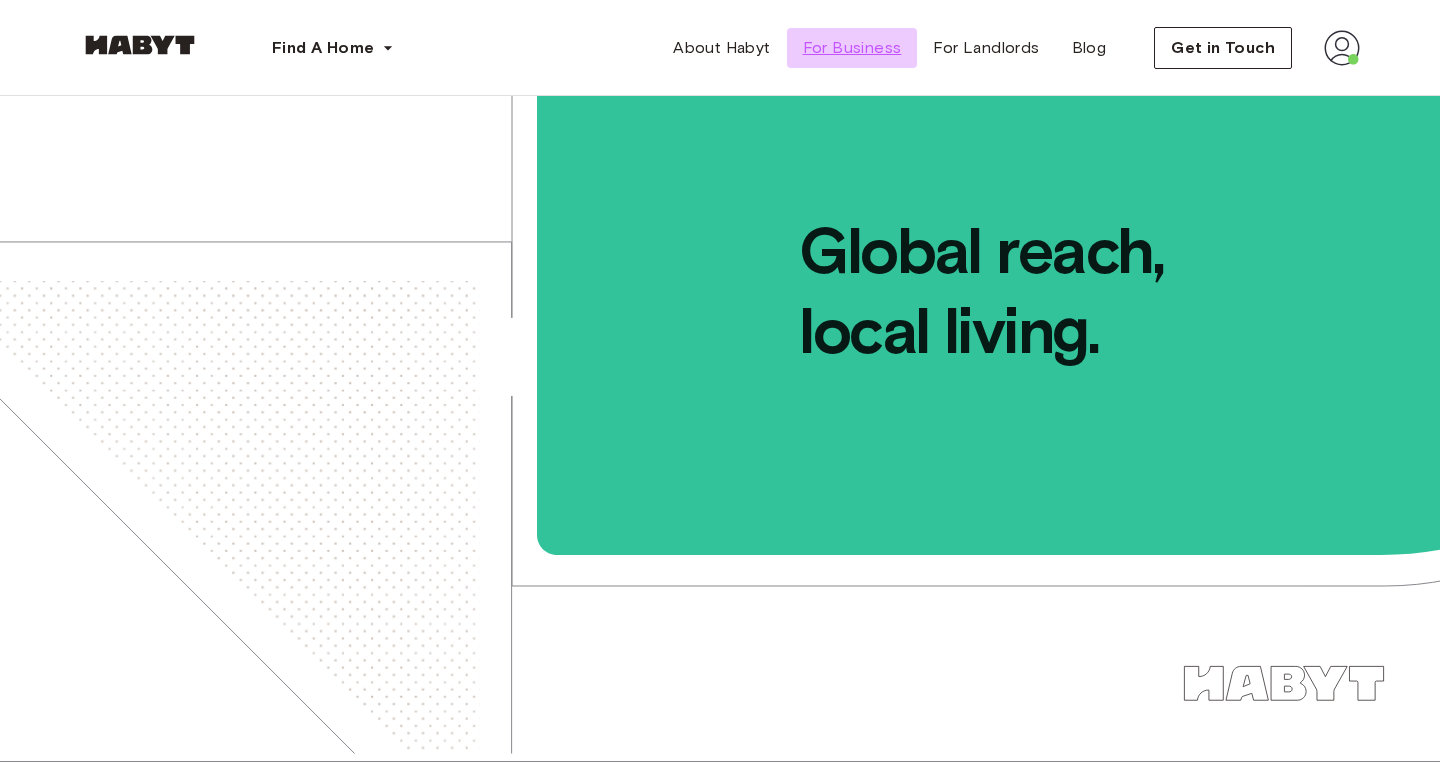 click on "For Business" at bounding box center (852, 48) 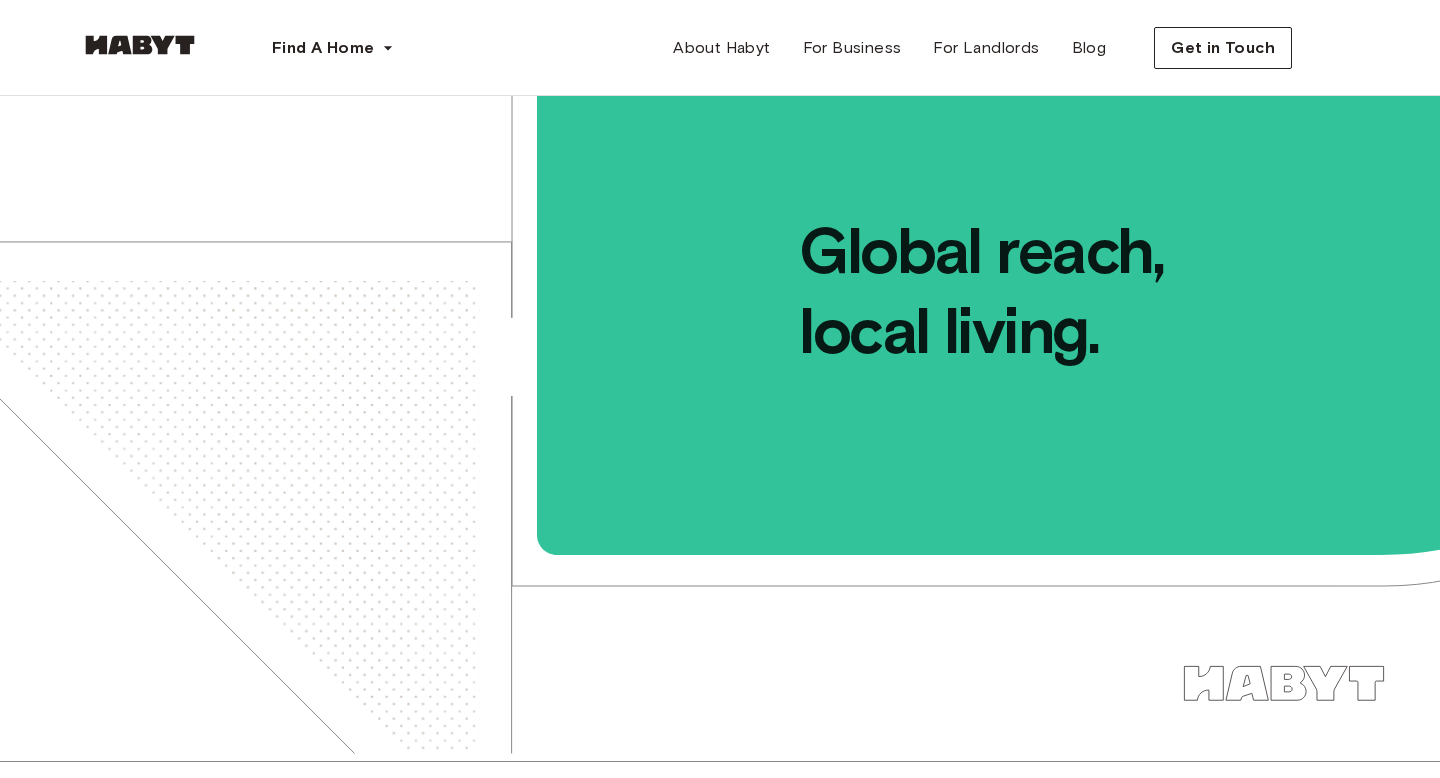 scroll, scrollTop: 0, scrollLeft: 0, axis: both 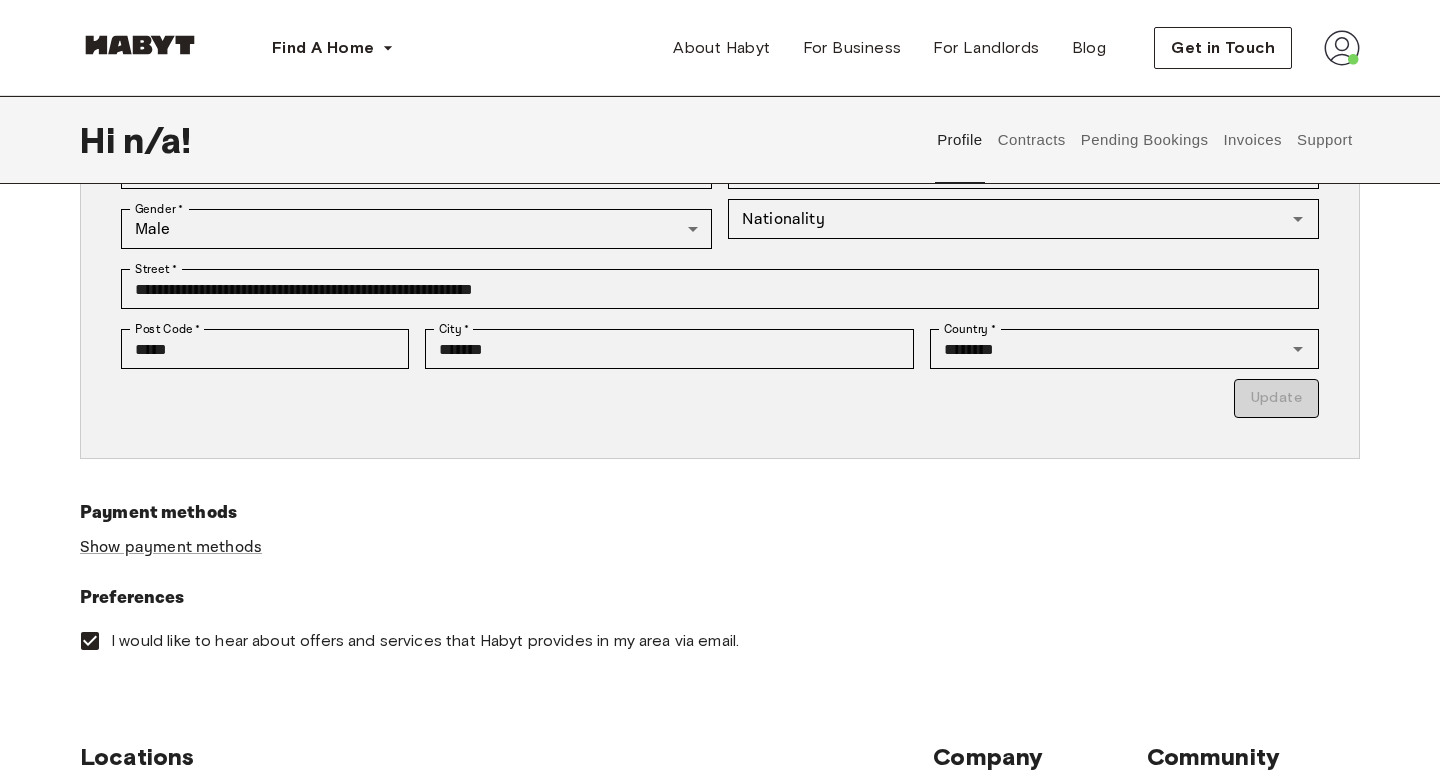 click on "Preferences" at bounding box center [720, 598] 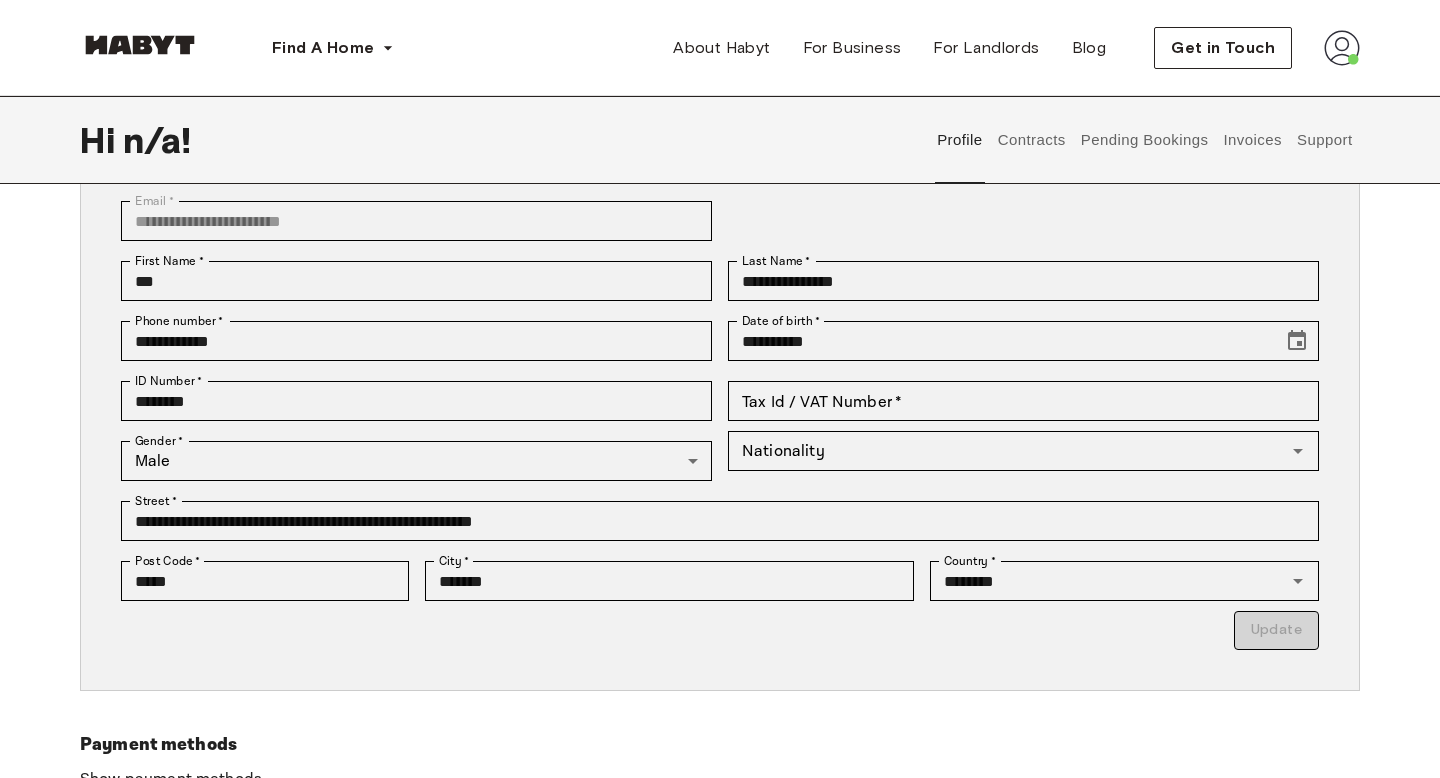 scroll, scrollTop: 0, scrollLeft: 0, axis: both 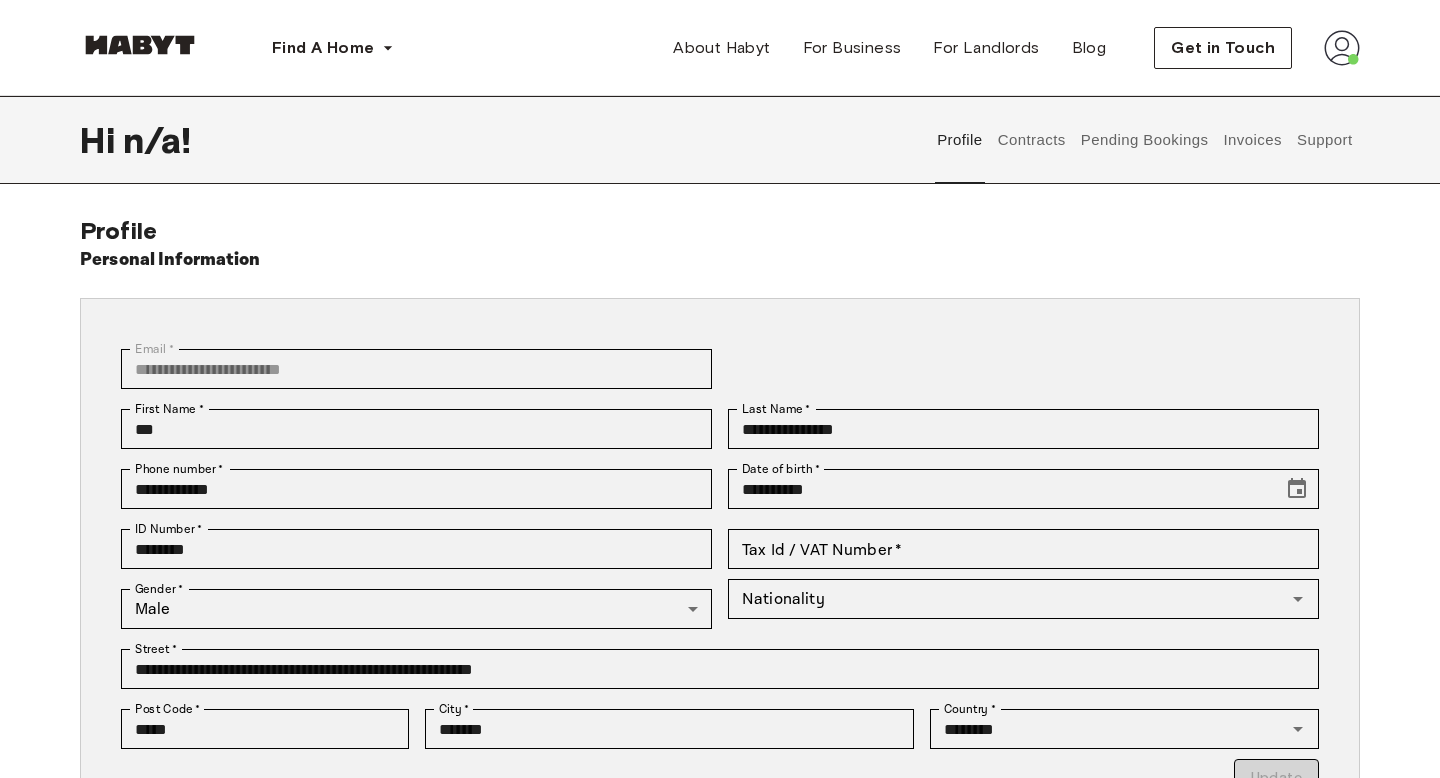 click on "Contracts" at bounding box center [1031, 140] 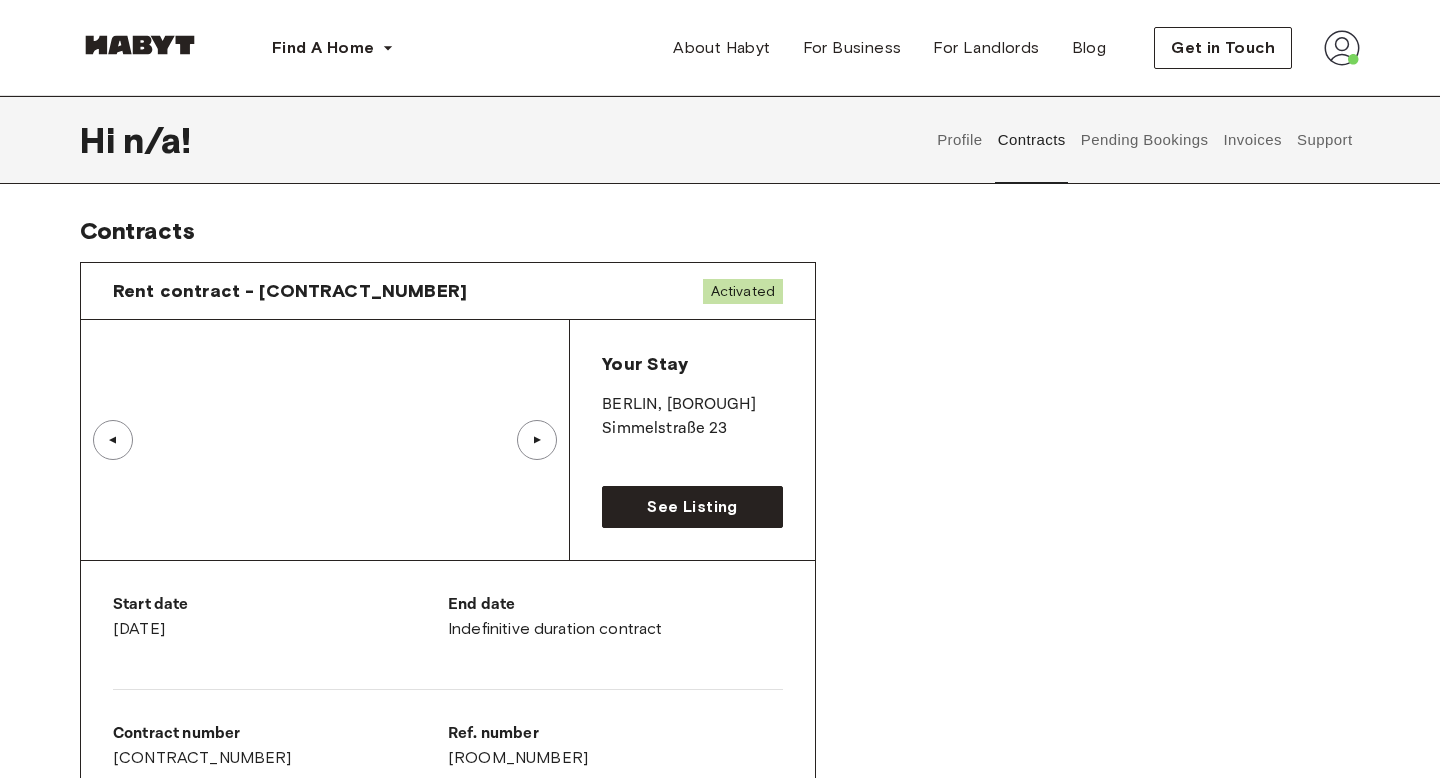 scroll, scrollTop: 0, scrollLeft: 0, axis: both 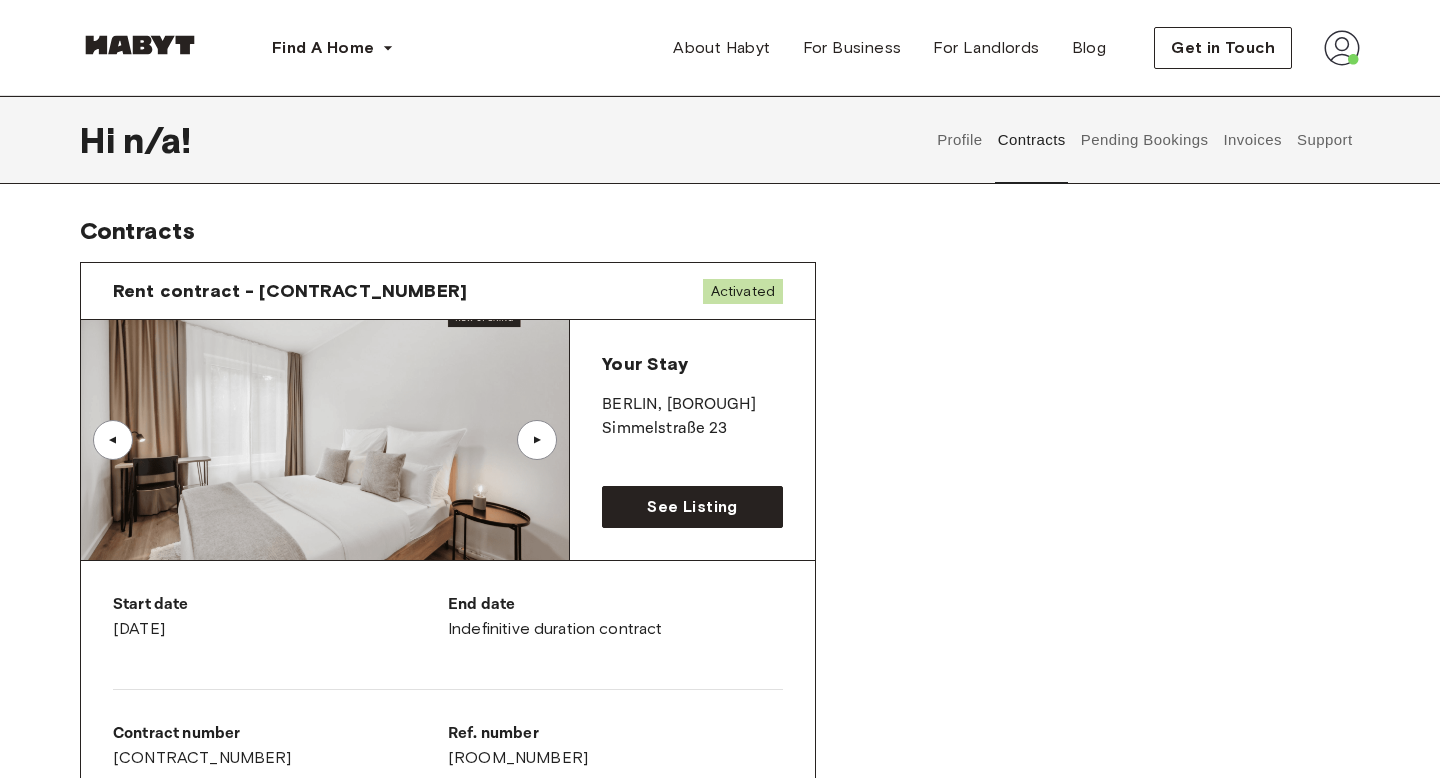 click on "Profile" at bounding box center (960, 140) 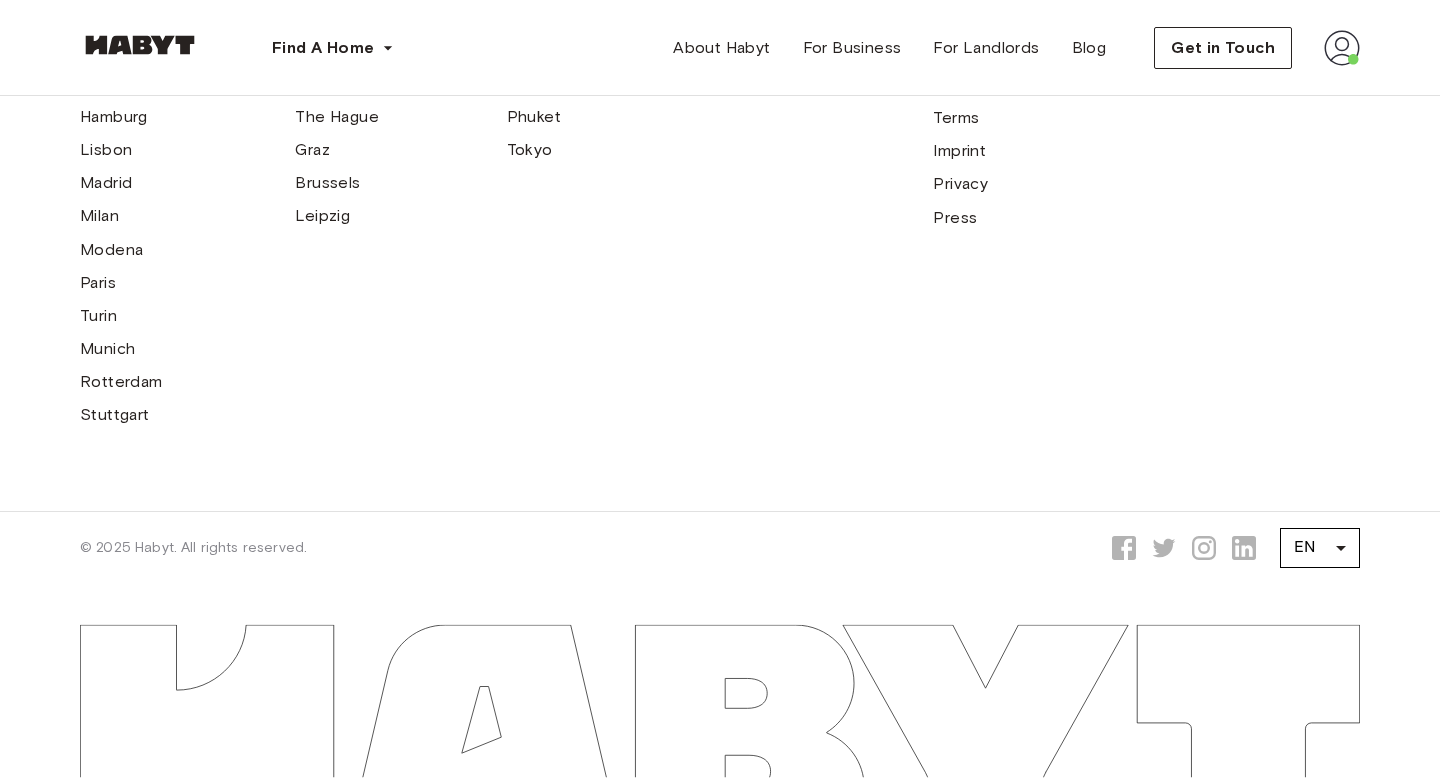 scroll, scrollTop: 0, scrollLeft: 0, axis: both 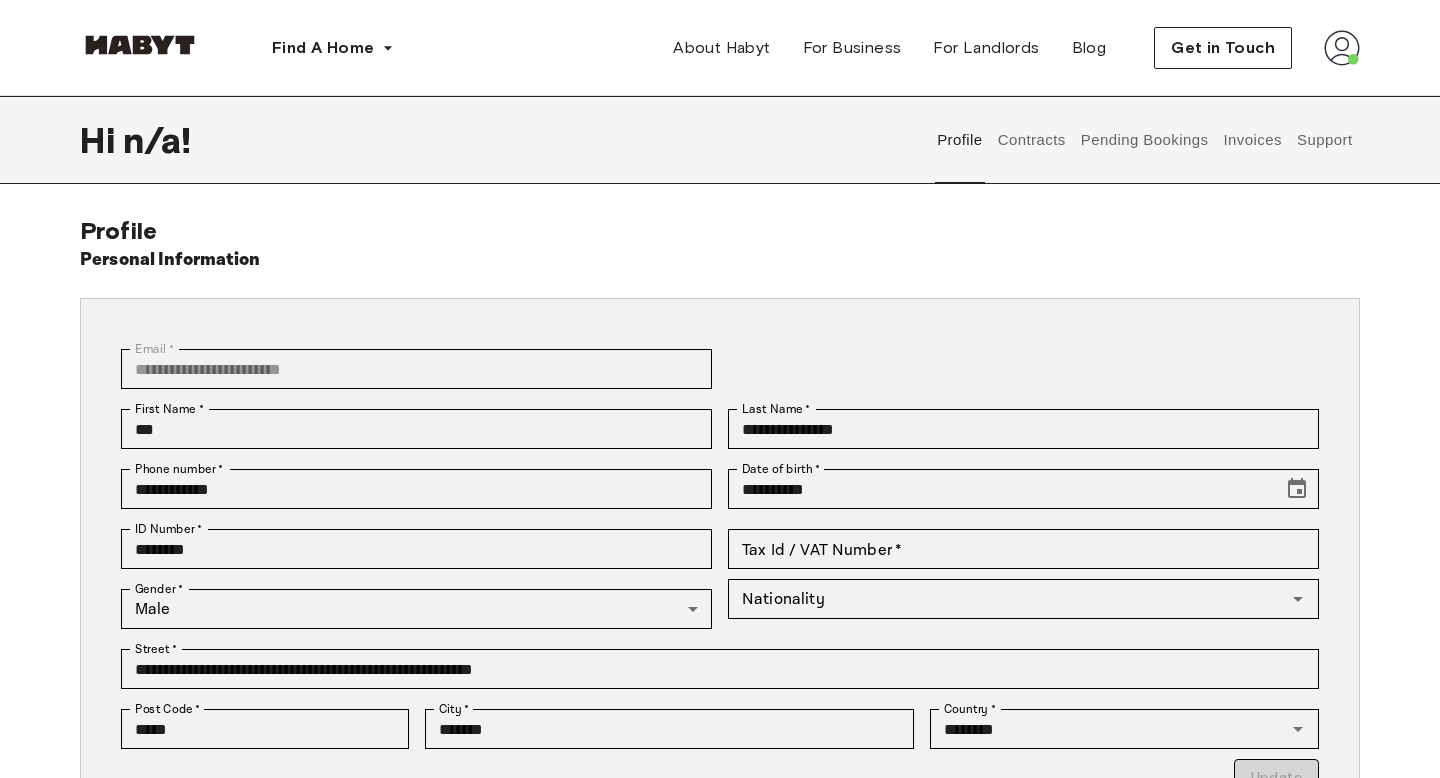 click on "Contracts" at bounding box center [1031, 140] 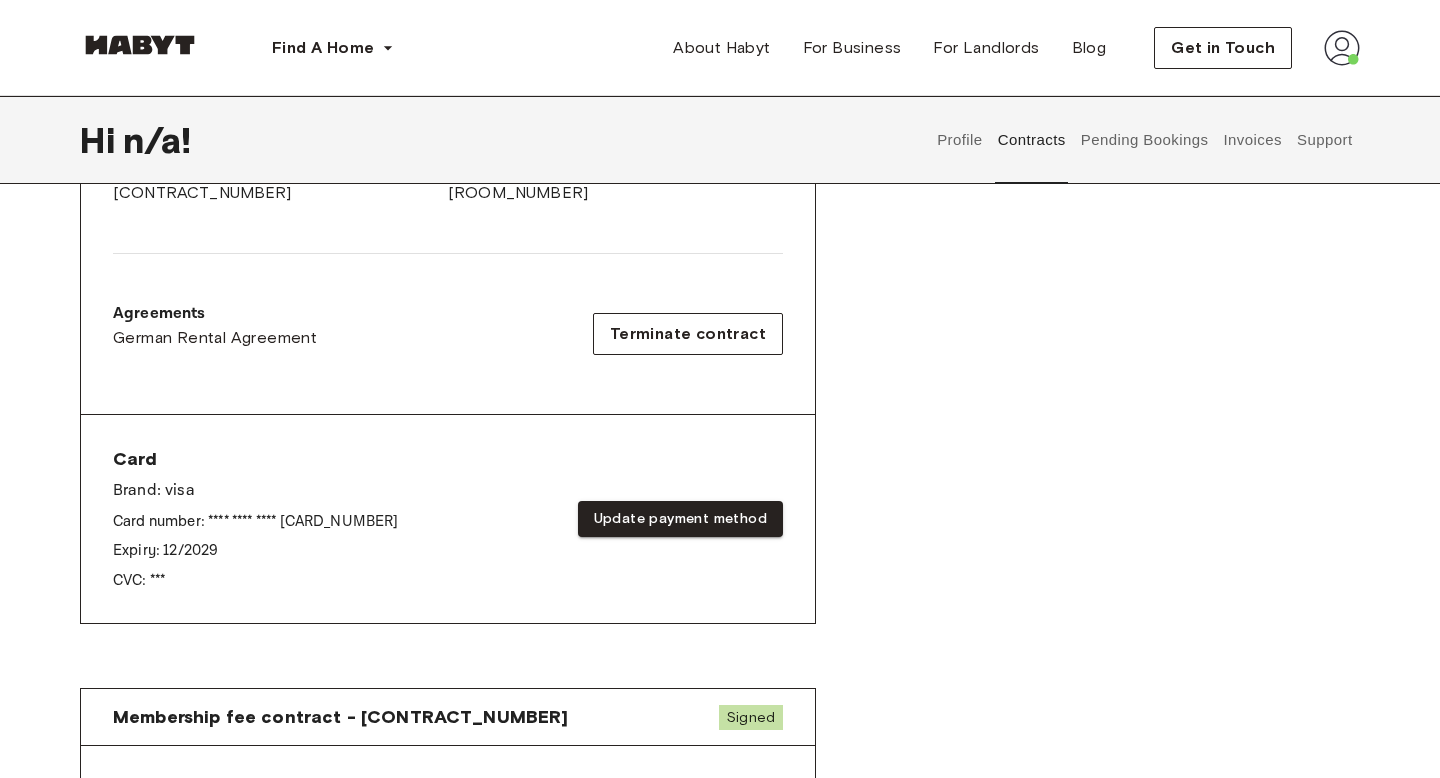 scroll, scrollTop: 581, scrollLeft: 0, axis: vertical 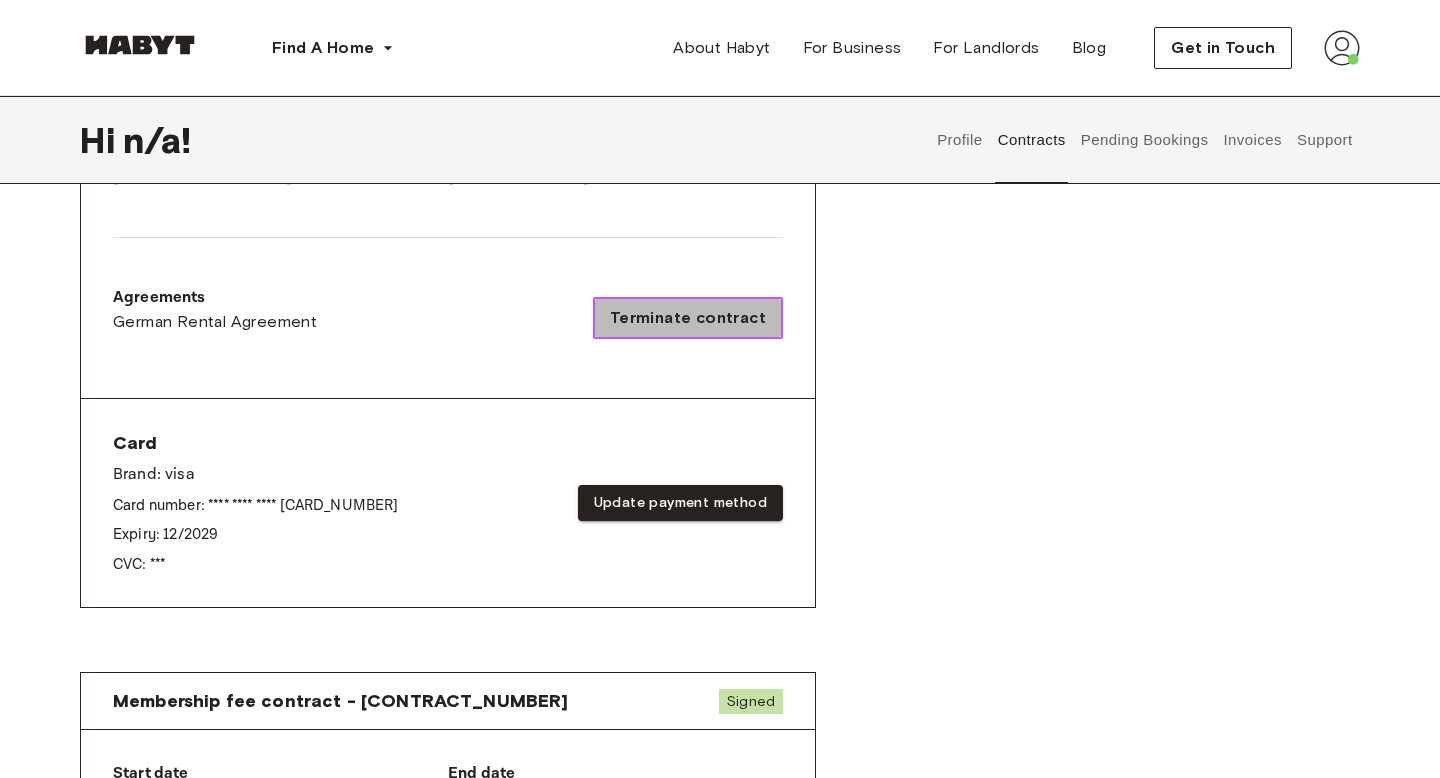 click on "Terminate contract" at bounding box center (688, 318) 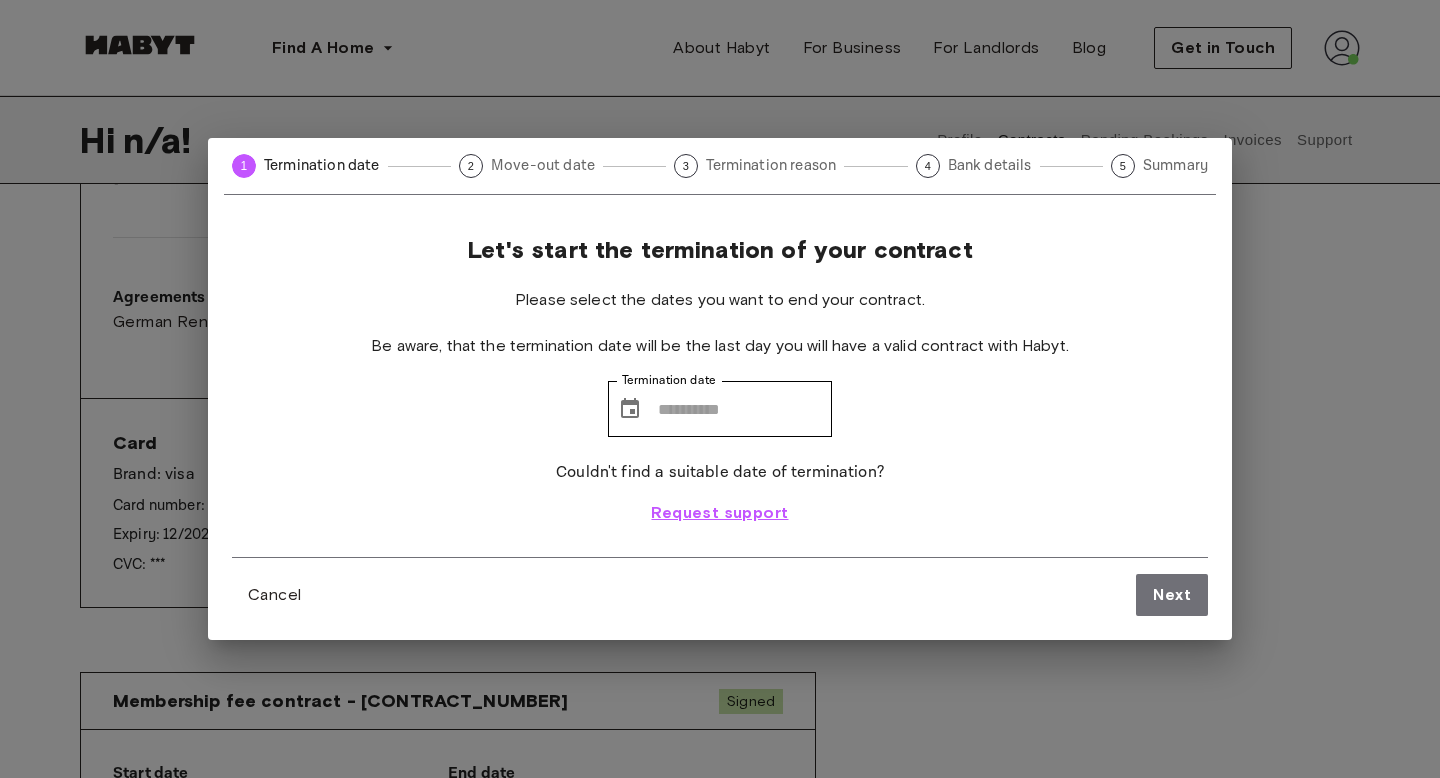 click on "Request support" at bounding box center (719, 513) 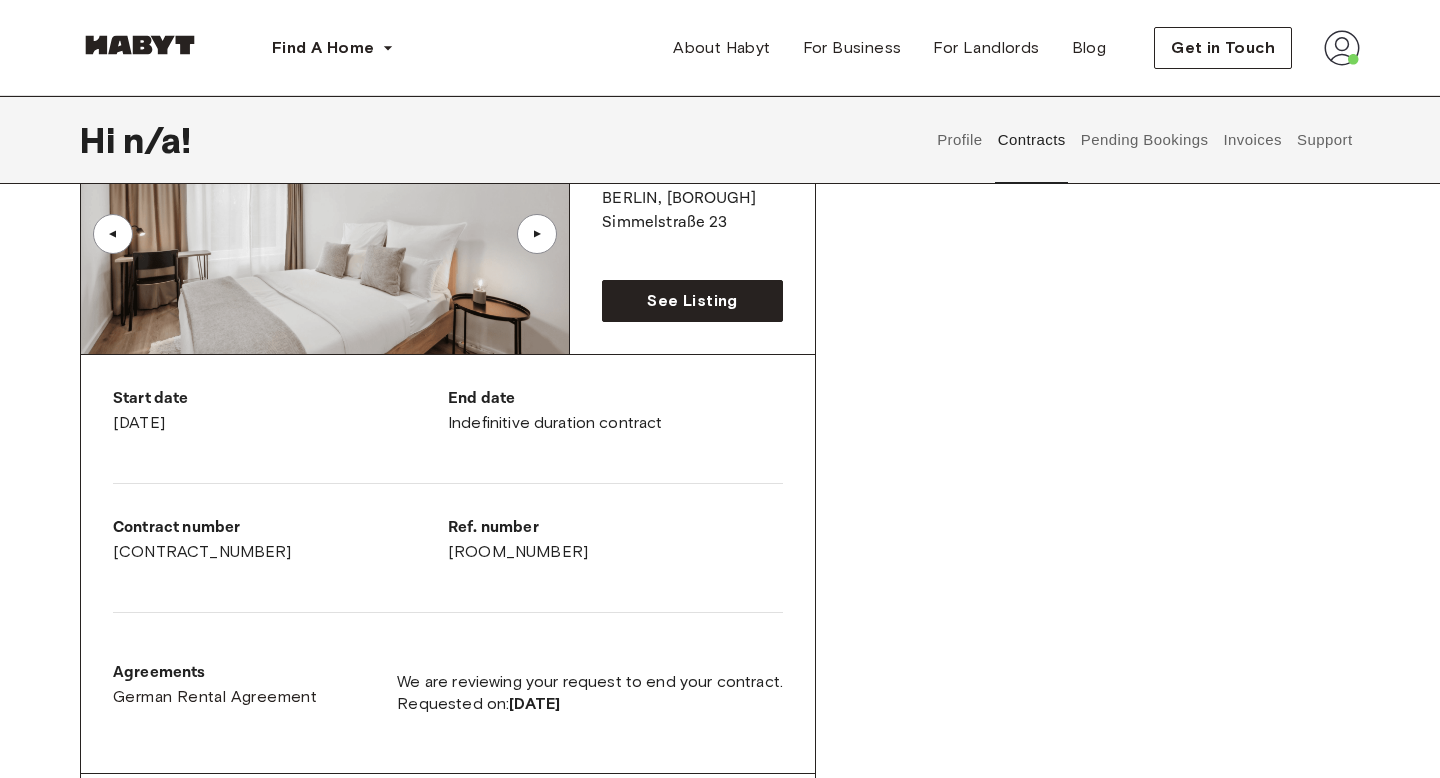 scroll, scrollTop: 0, scrollLeft: 0, axis: both 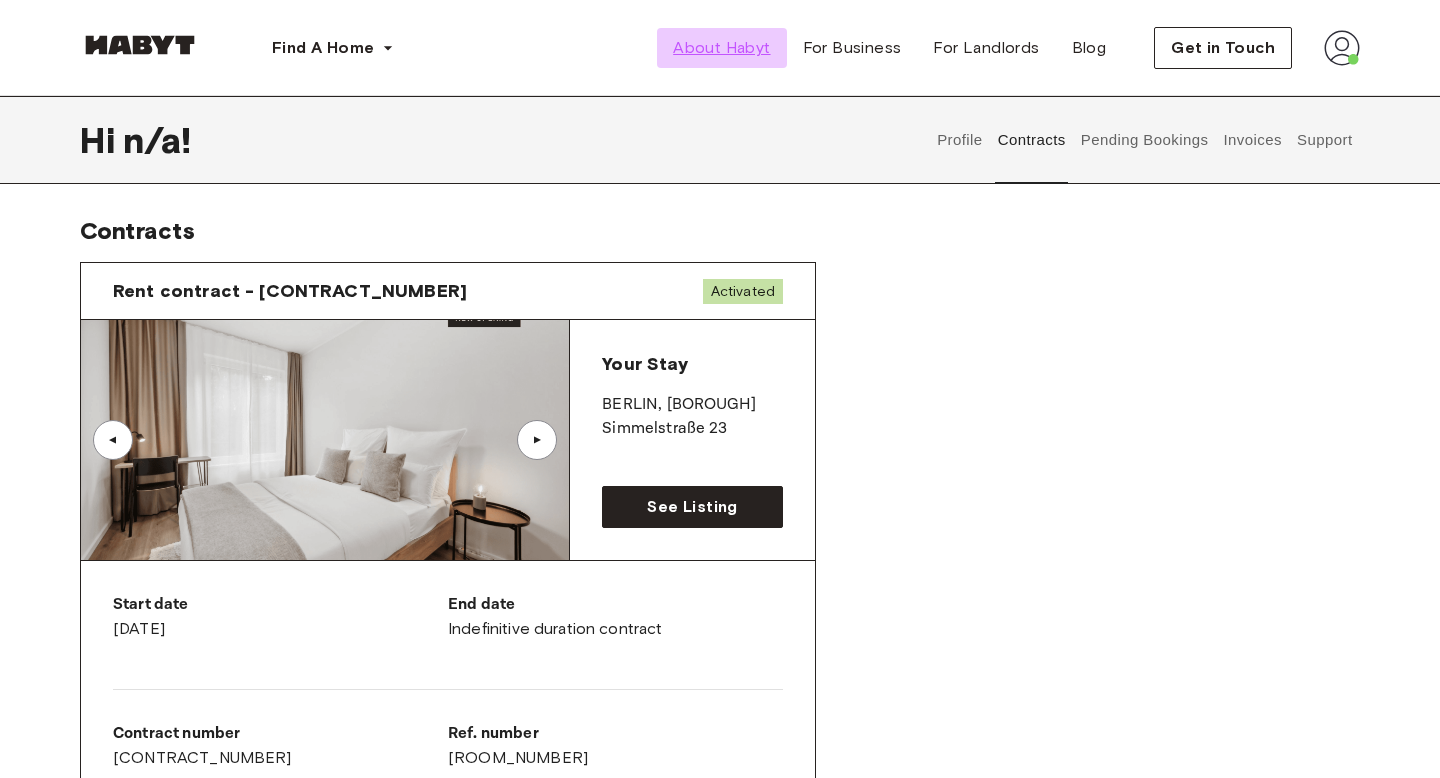 click on "About Habyt" at bounding box center [721, 48] 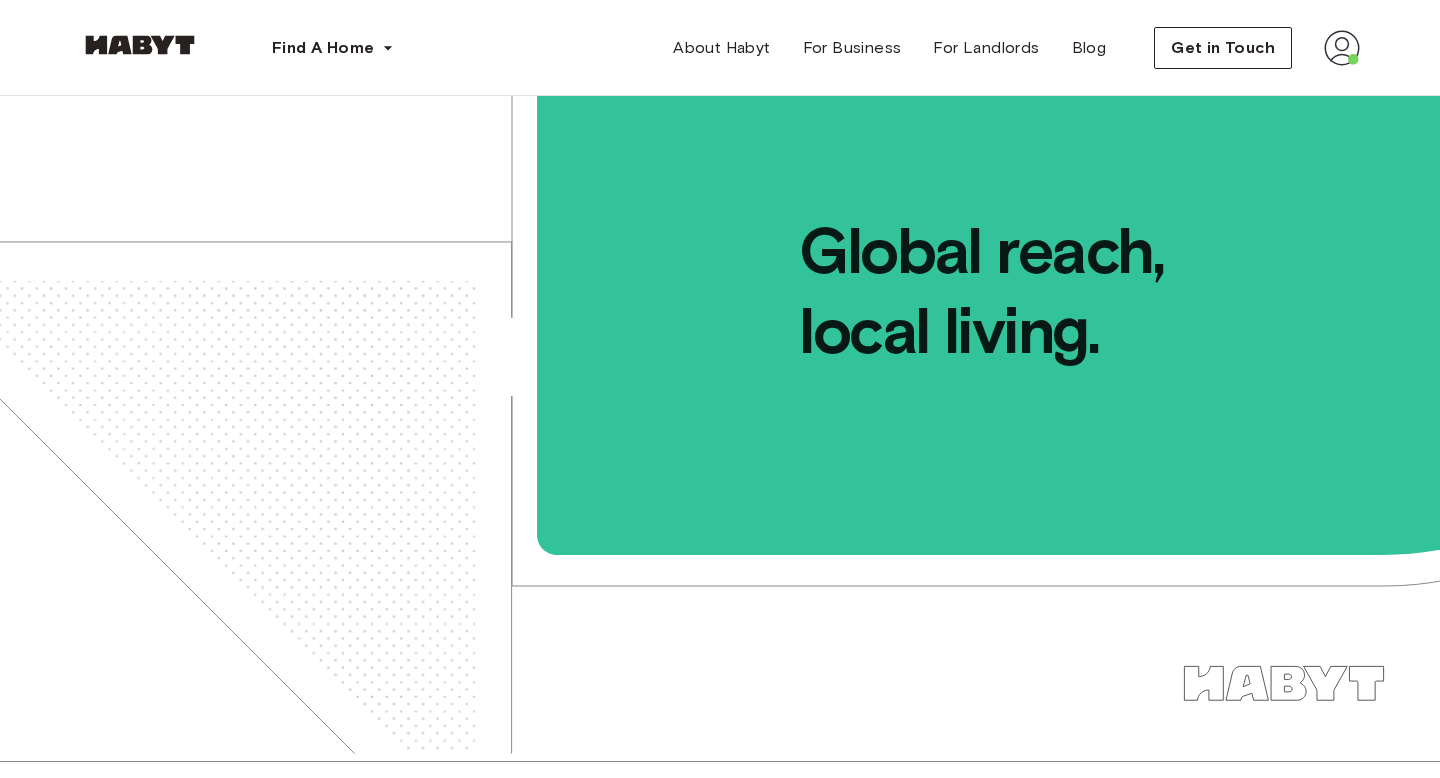 click on "Global reach,
local living." at bounding box center (990, 233) 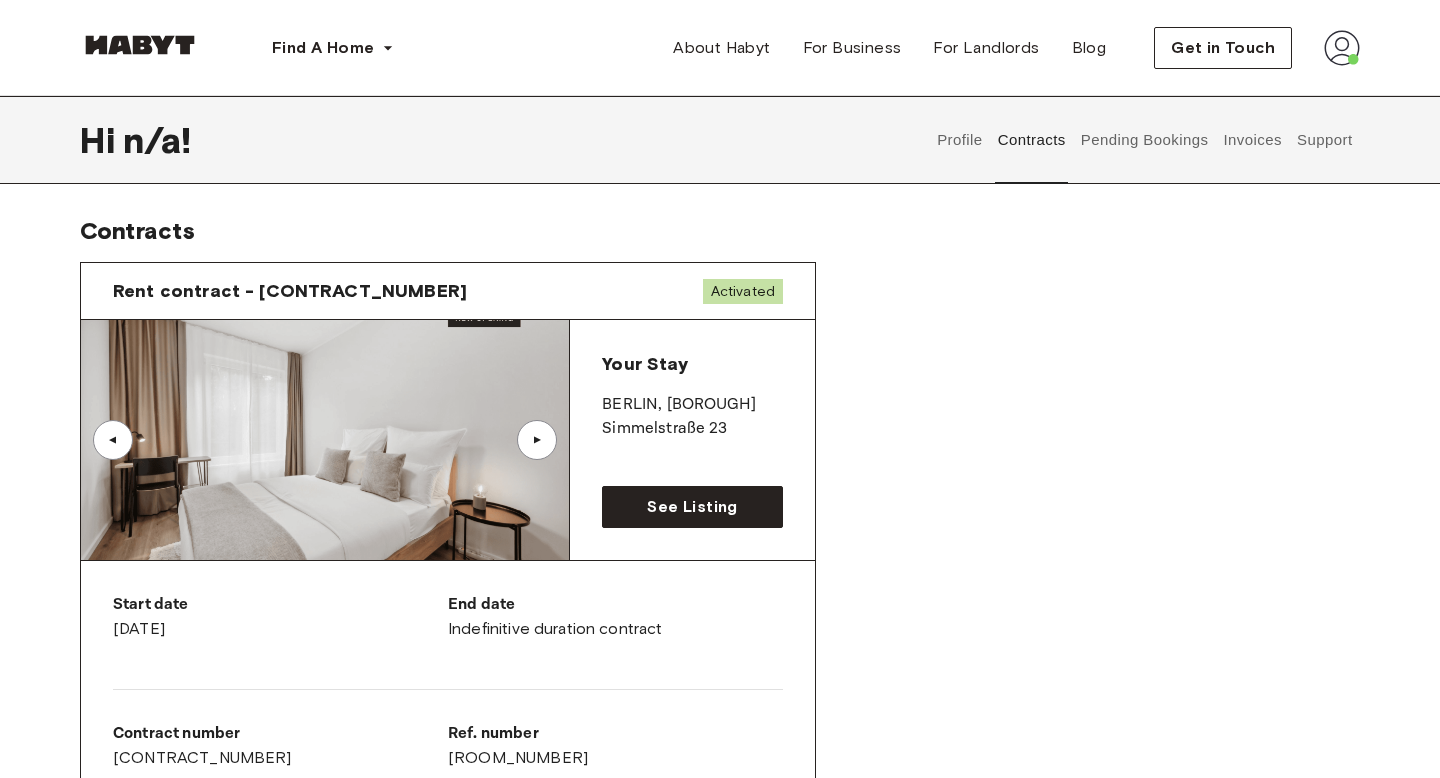 click on "Support" at bounding box center [1324, 140] 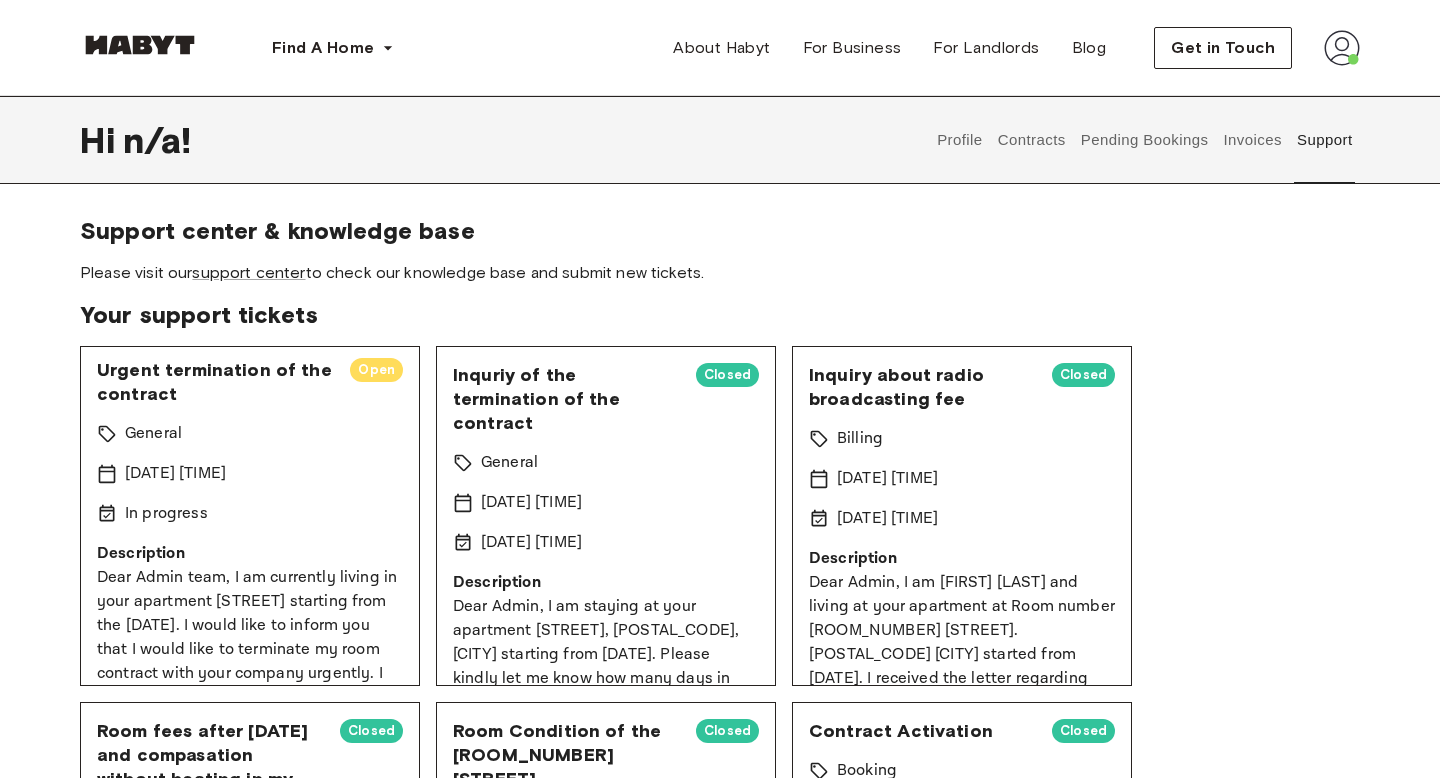 scroll, scrollTop: 0, scrollLeft: 0, axis: both 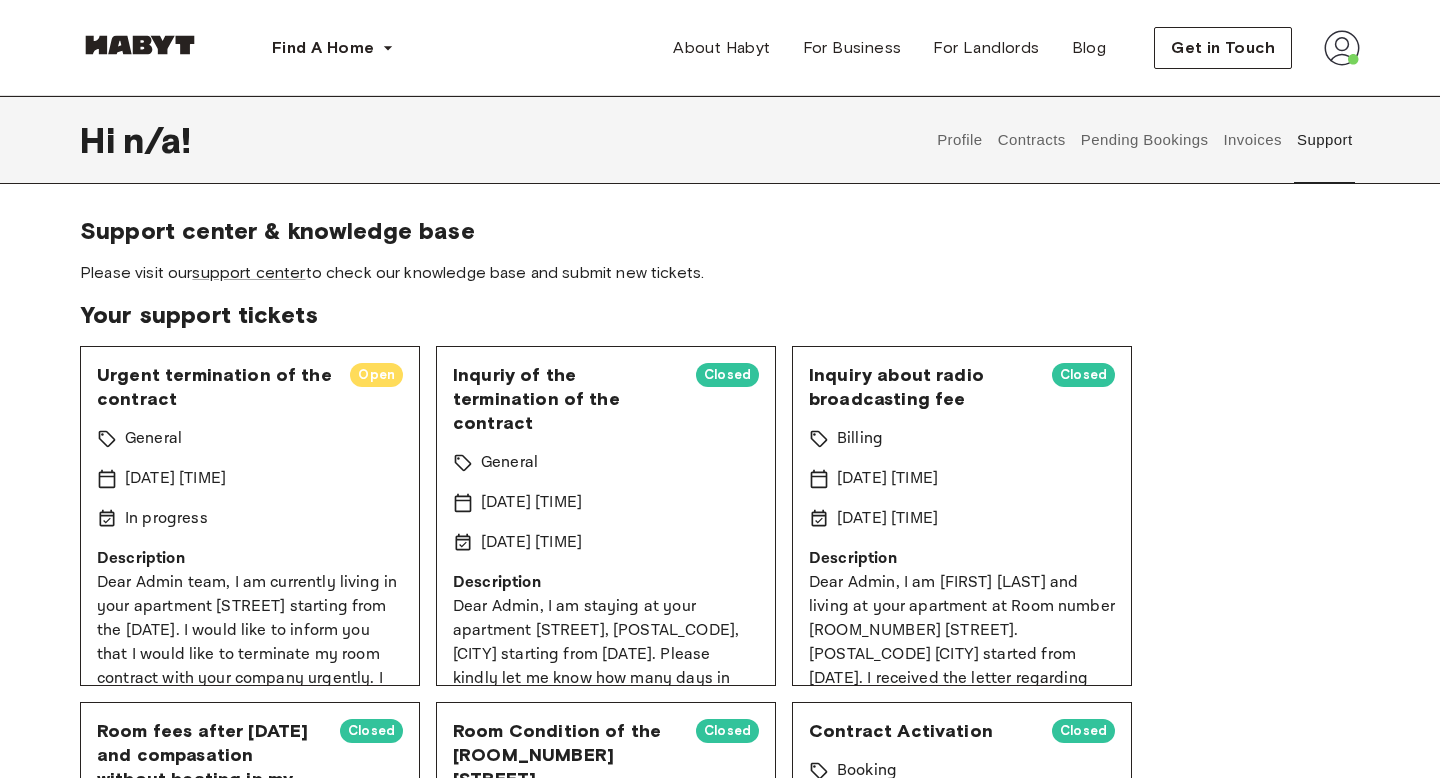 click on "Open" at bounding box center [376, 375] 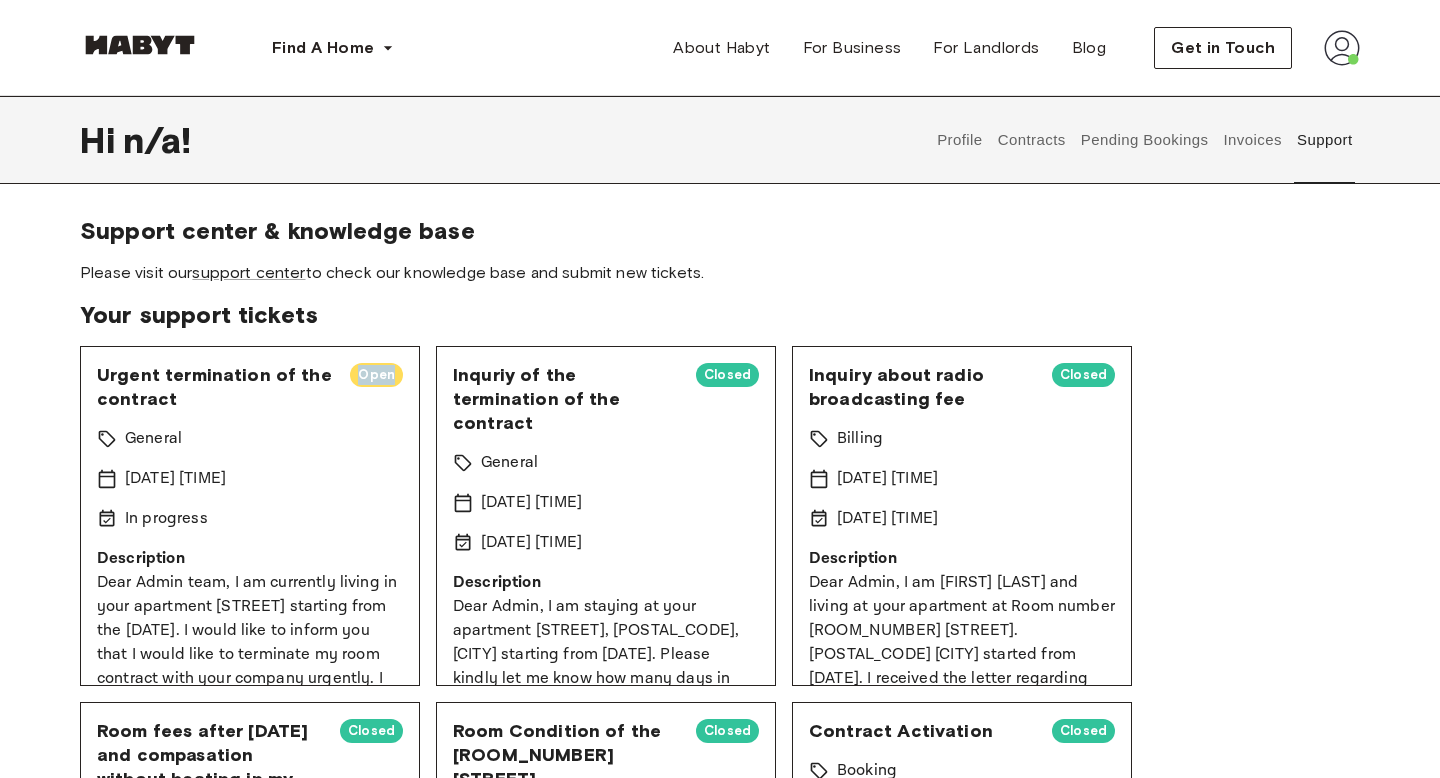 click on "Open" at bounding box center (376, 375) 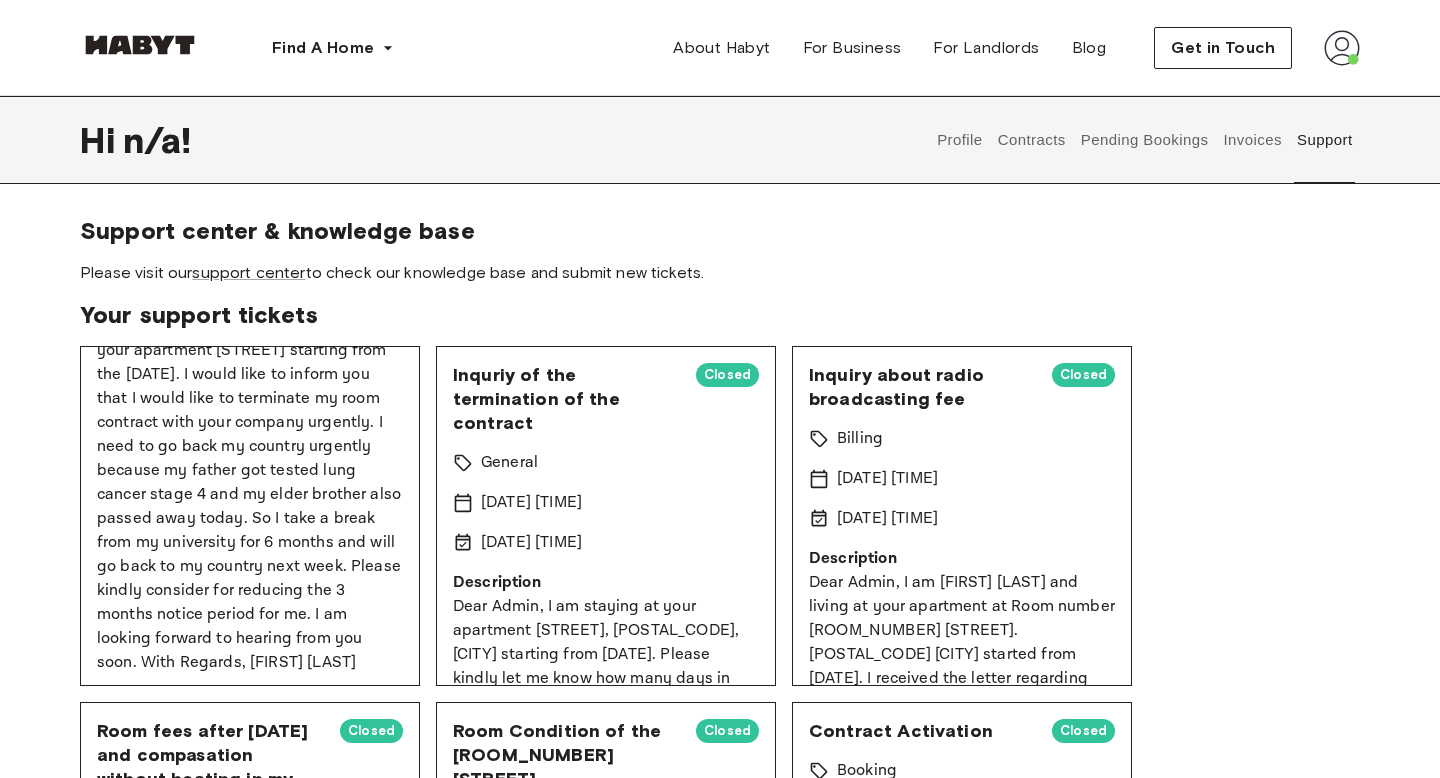 scroll, scrollTop: 262, scrollLeft: 0, axis: vertical 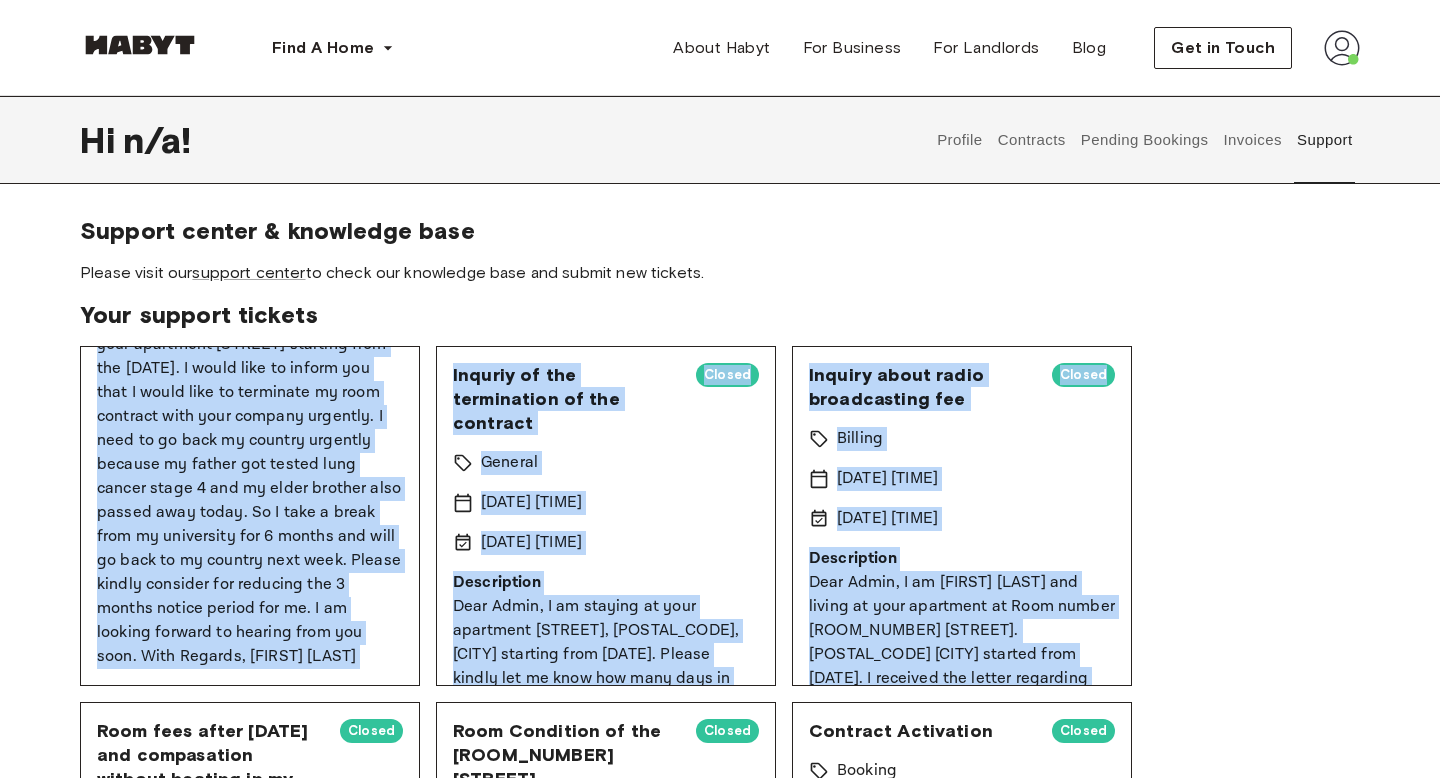 drag, startPoint x: 99, startPoint y: 397, endPoint x: 191, endPoint y: 668, distance: 286.1905 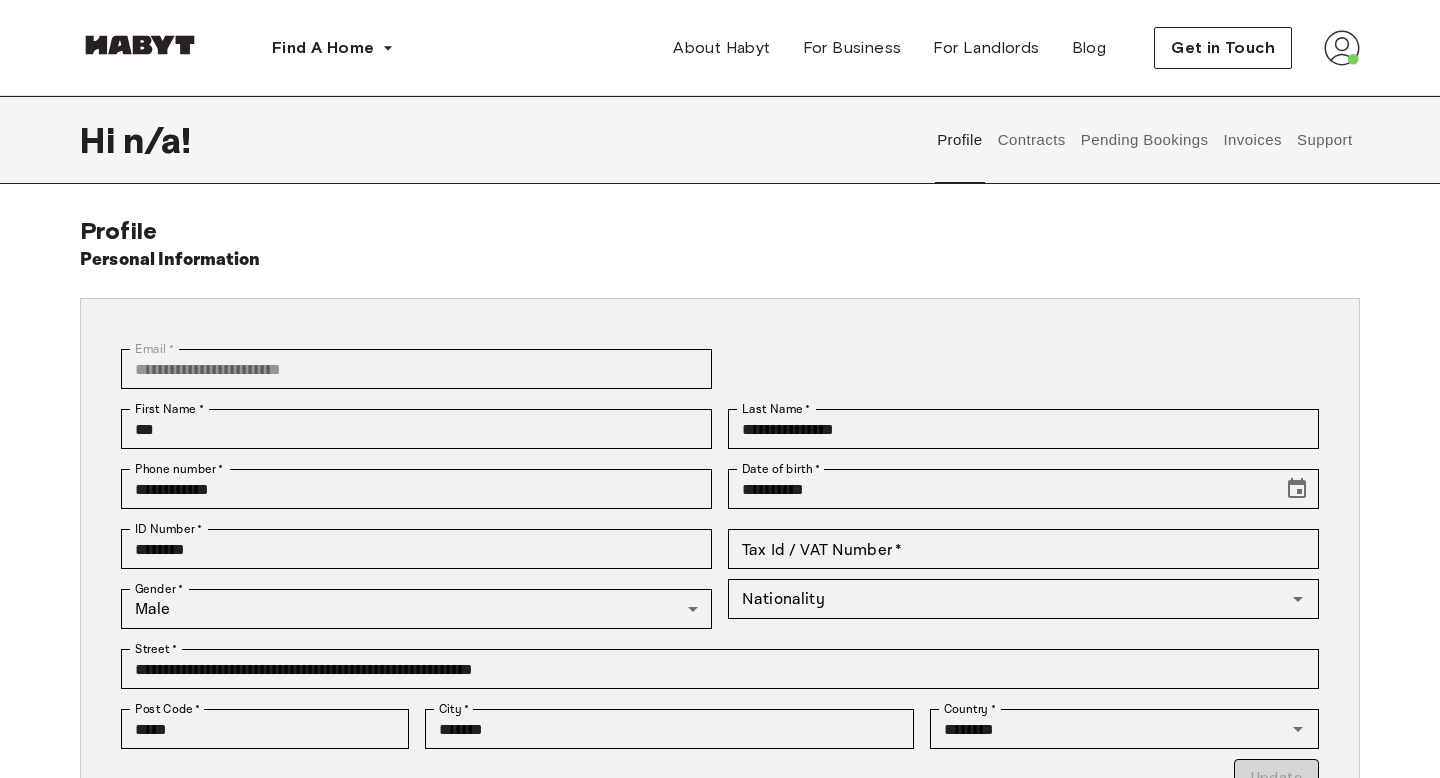 click on "Contracts" at bounding box center [1031, 140] 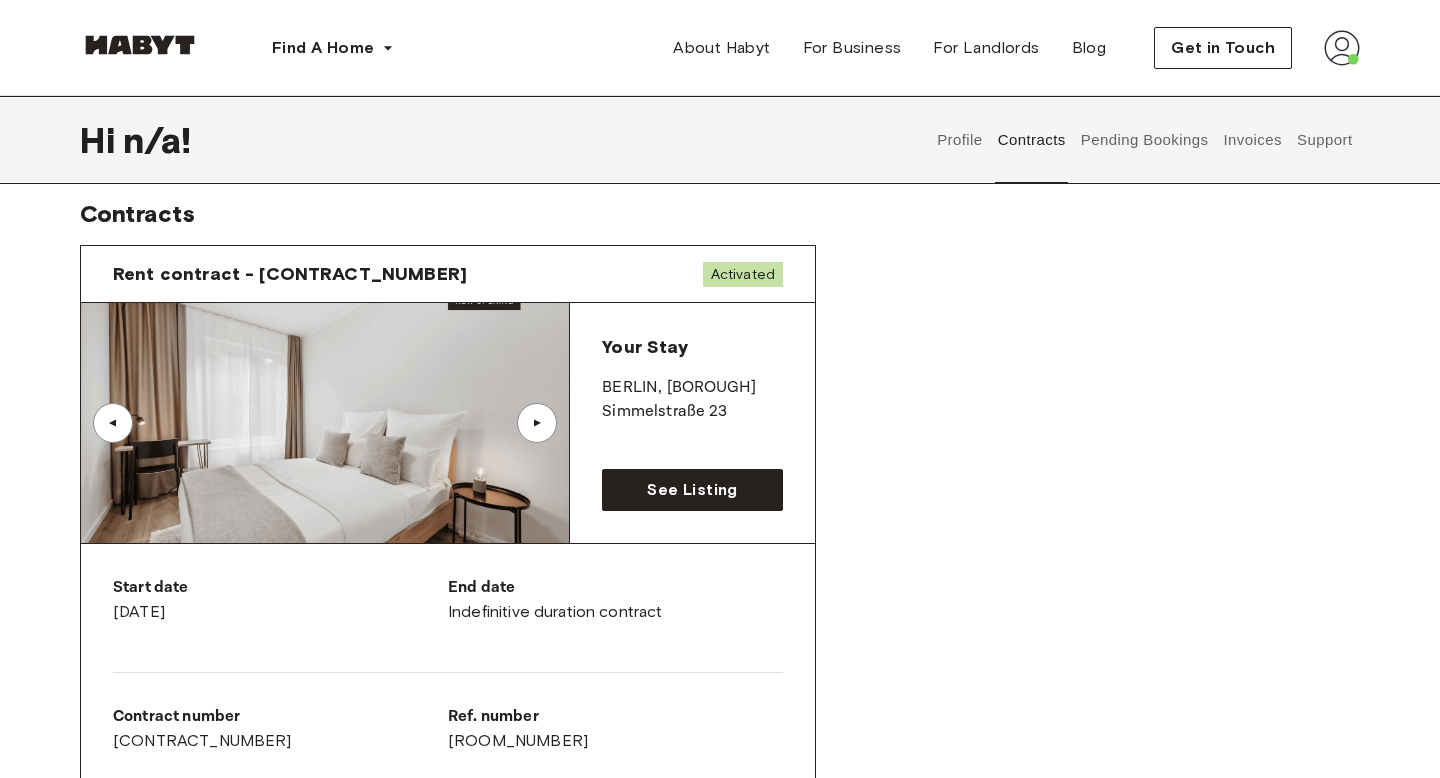 scroll, scrollTop: 0, scrollLeft: 0, axis: both 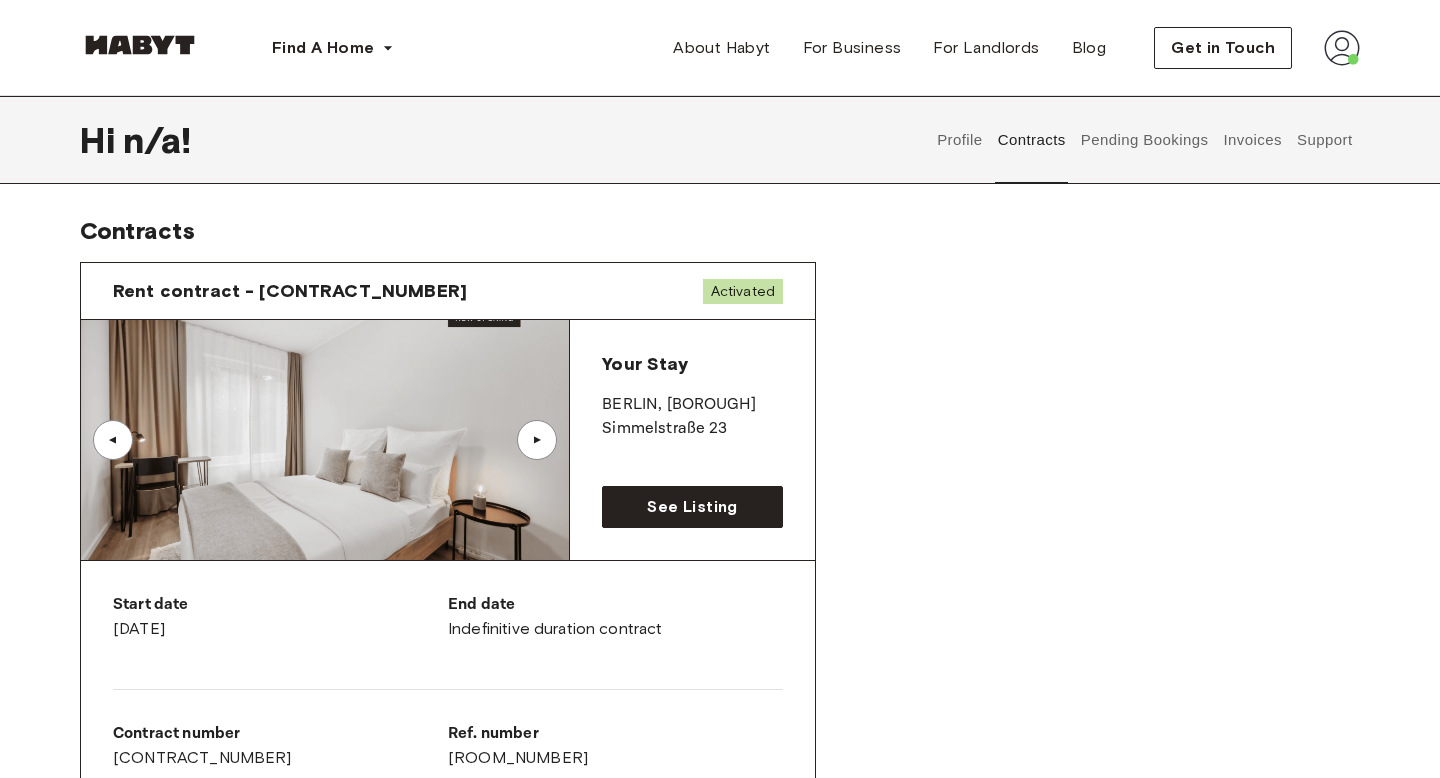 click on "Pending Bookings" at bounding box center [1144, 140] 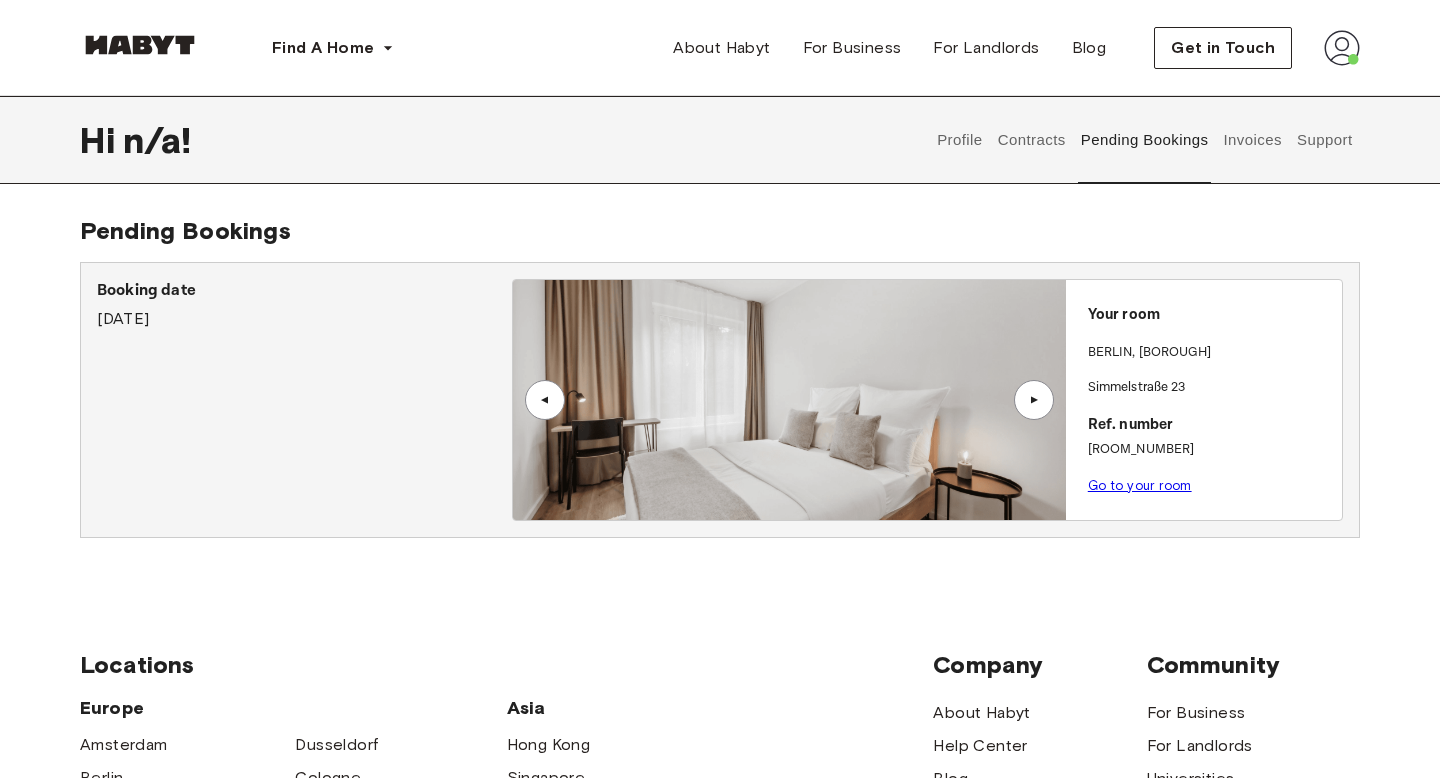 click on "Contracts" at bounding box center [1031, 140] 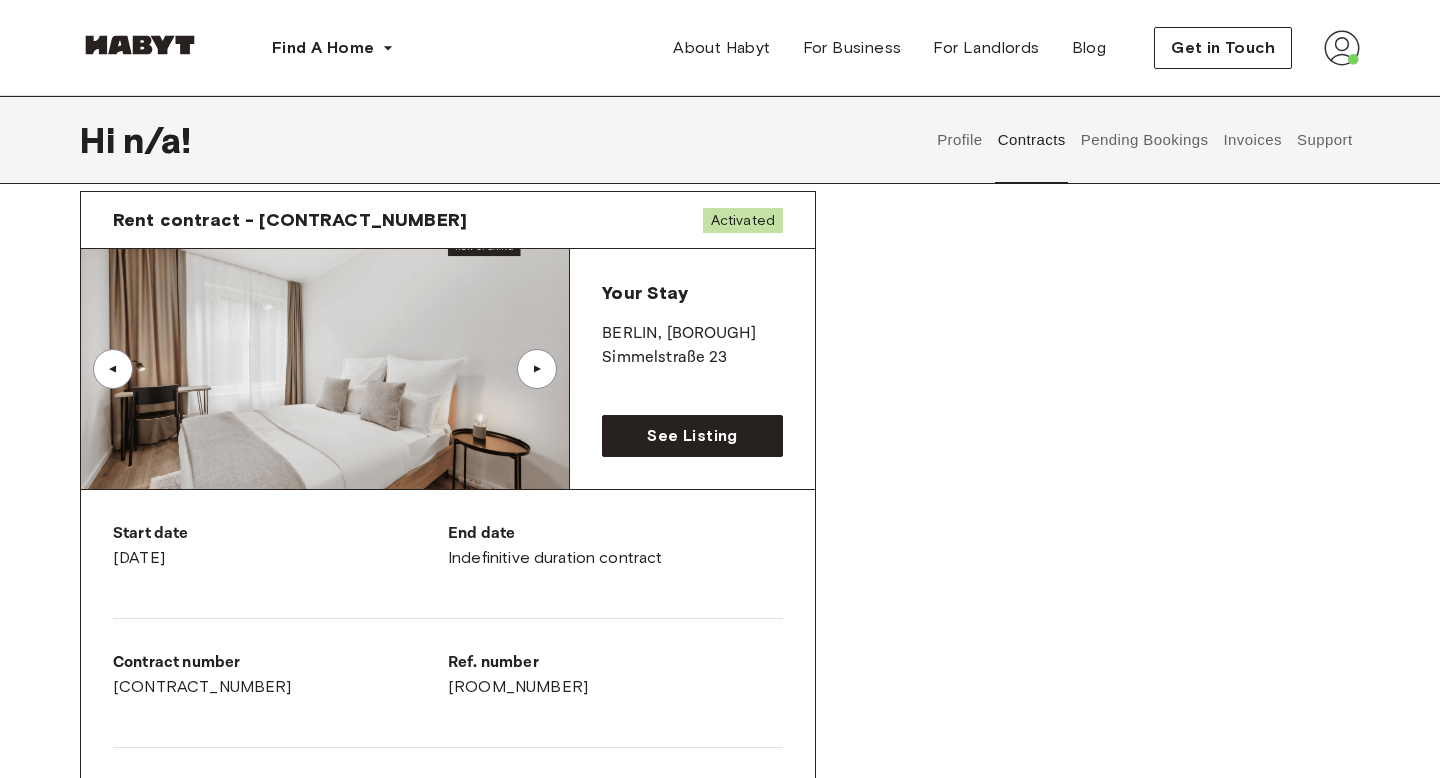 scroll, scrollTop: 73, scrollLeft: 0, axis: vertical 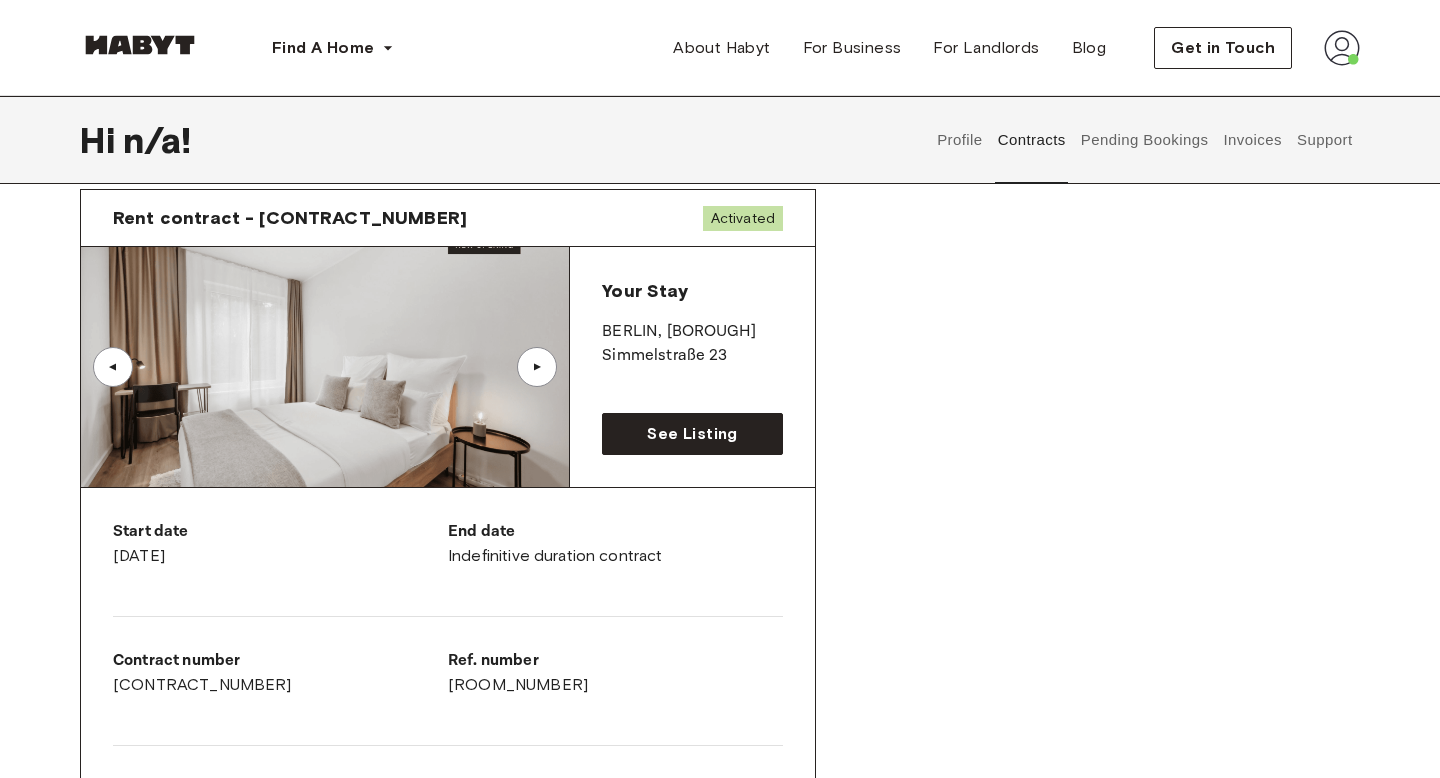 click on "Activated" at bounding box center (743, 218) 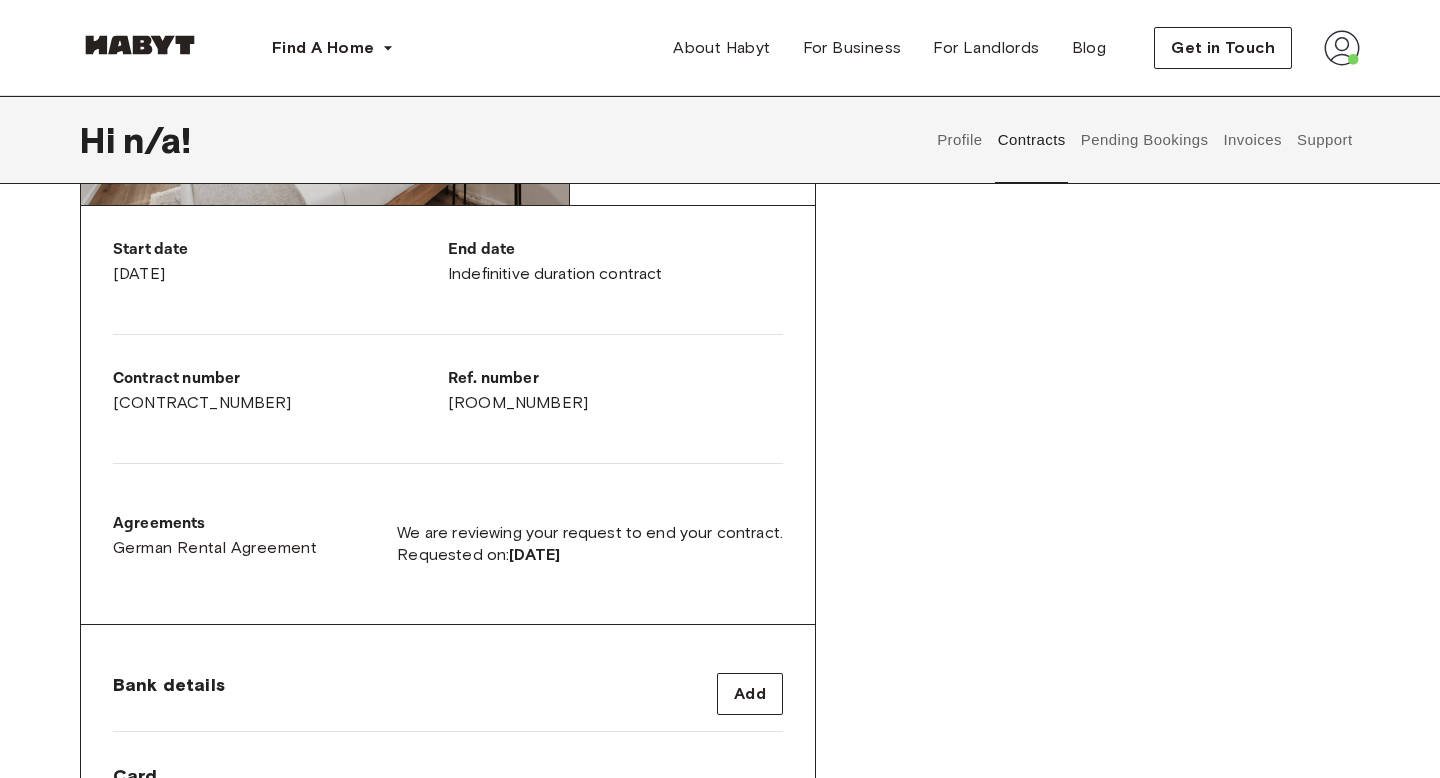 scroll, scrollTop: 363, scrollLeft: 0, axis: vertical 